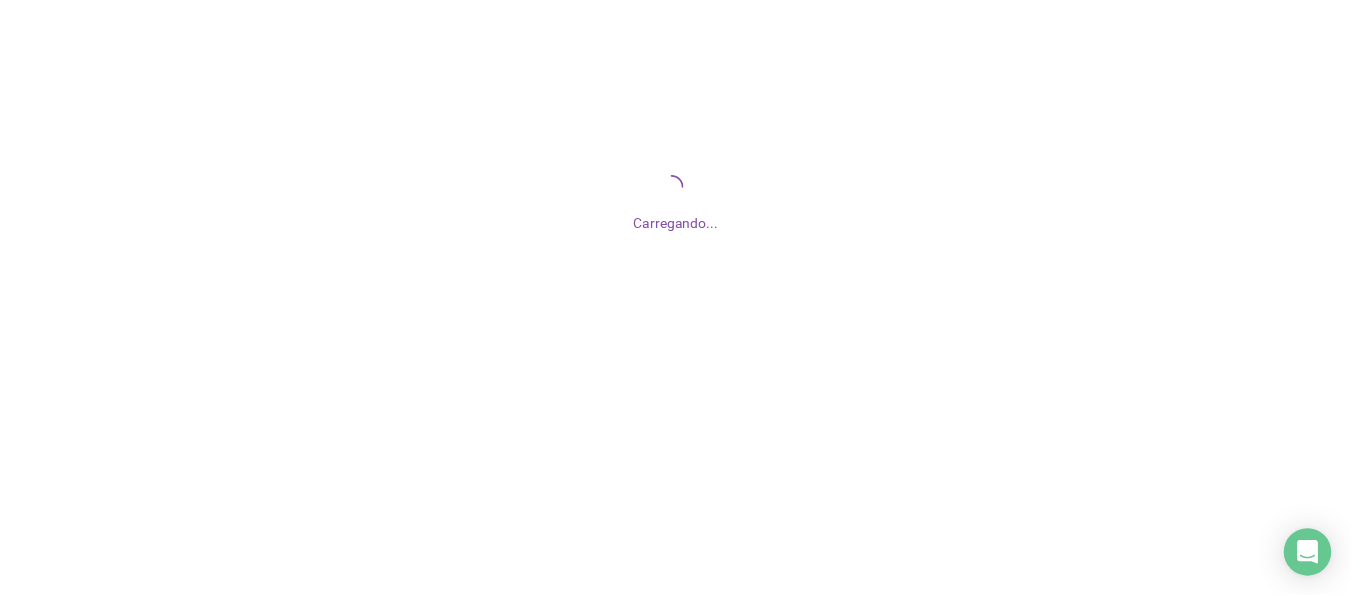 scroll, scrollTop: 0, scrollLeft: 0, axis: both 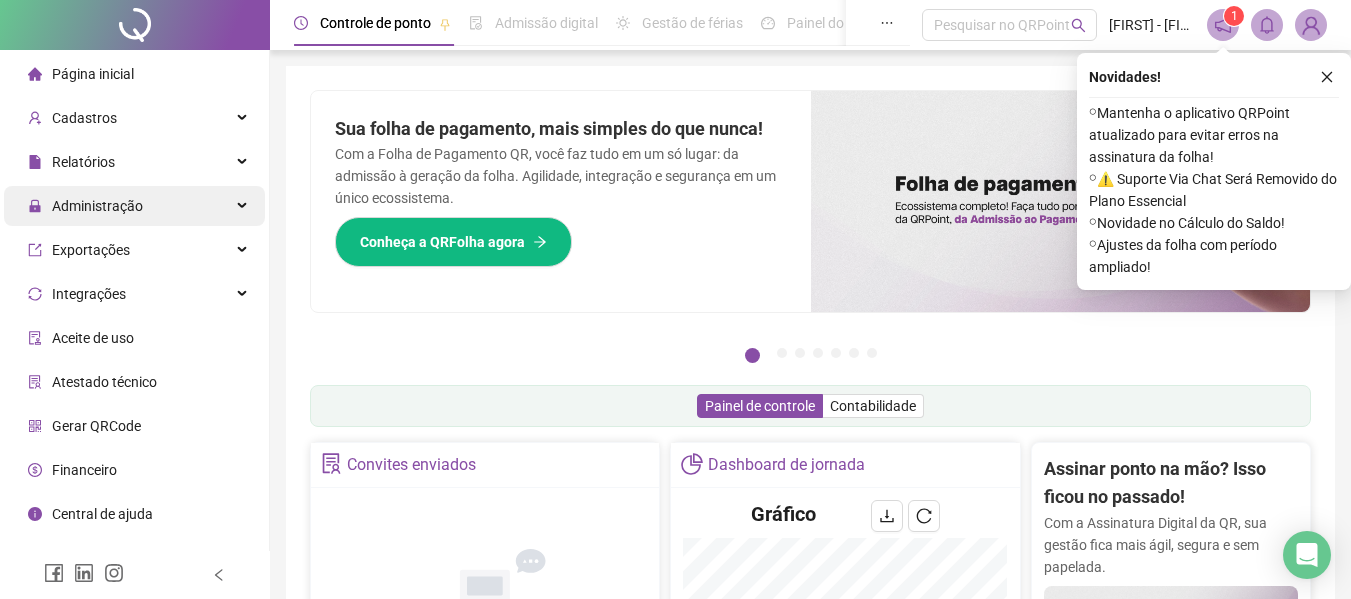 click on "Administração" at bounding box center (97, 206) 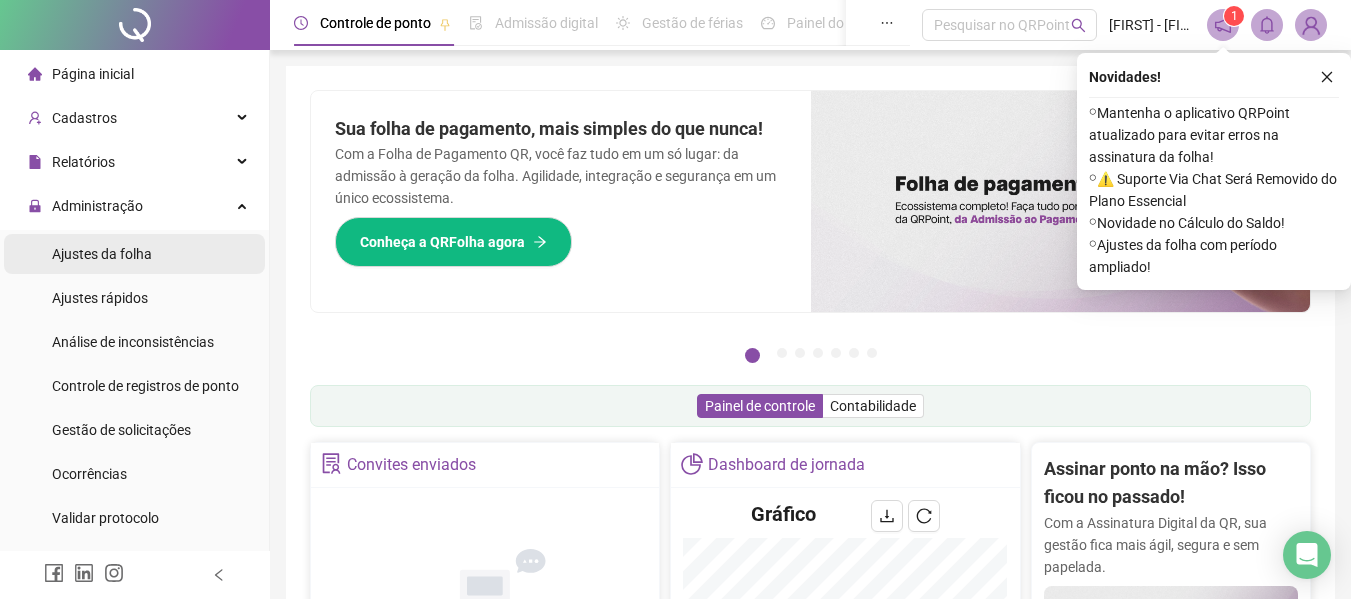 click on "Ajustes da folha" at bounding box center (102, 254) 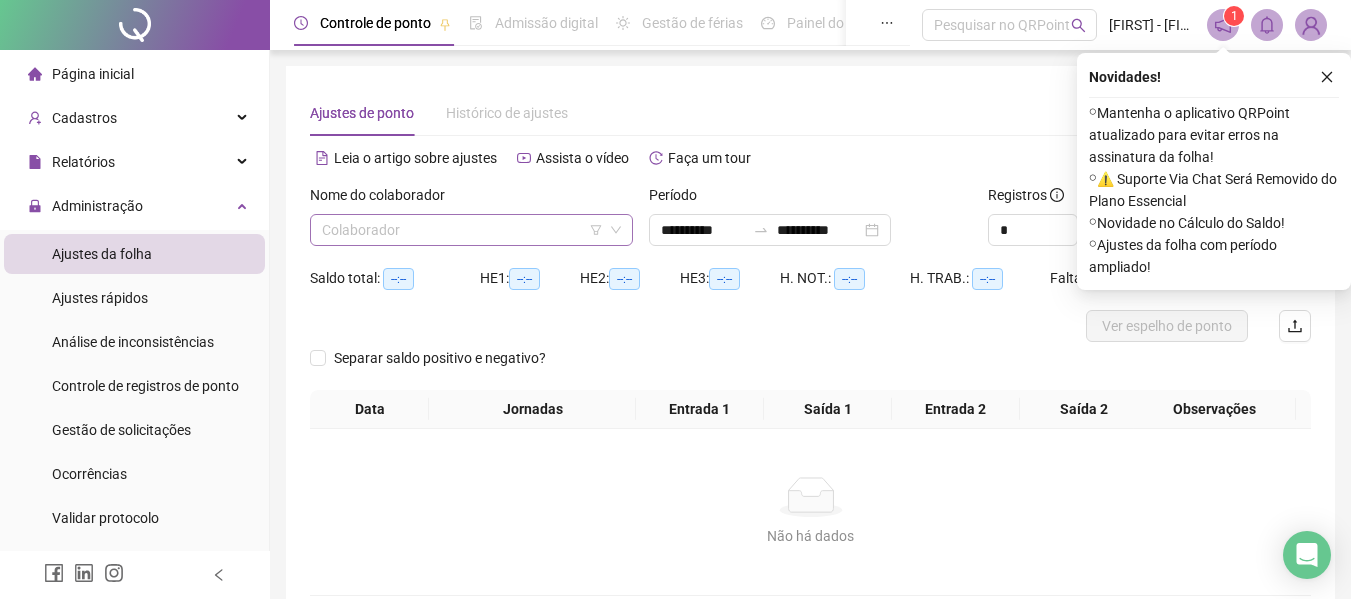 click at bounding box center (462, 230) 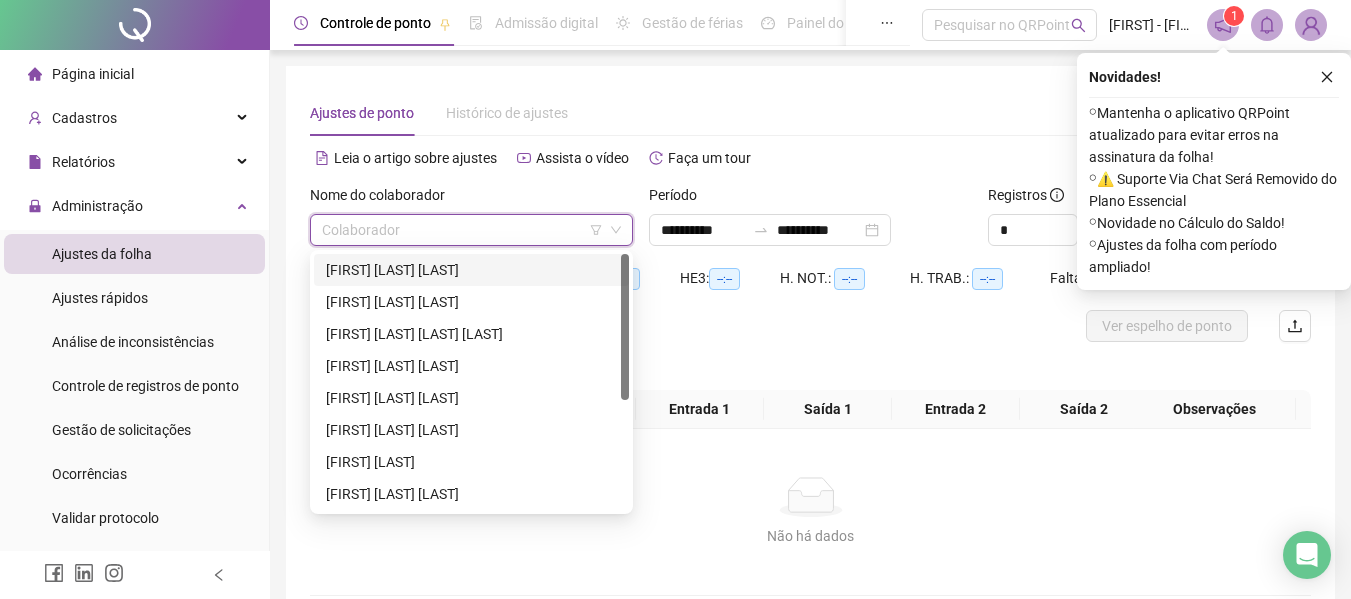 click on "[FIRST] [LAST] [LAST]" at bounding box center [471, 270] 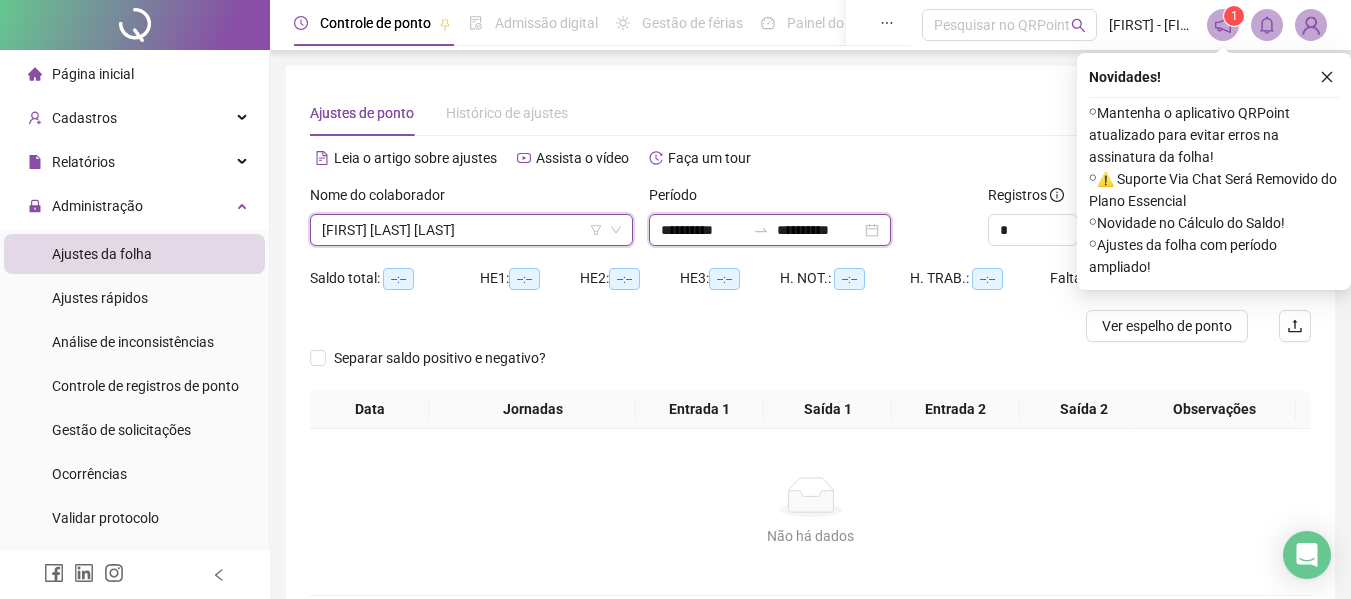 click on "**********" at bounding box center (703, 230) 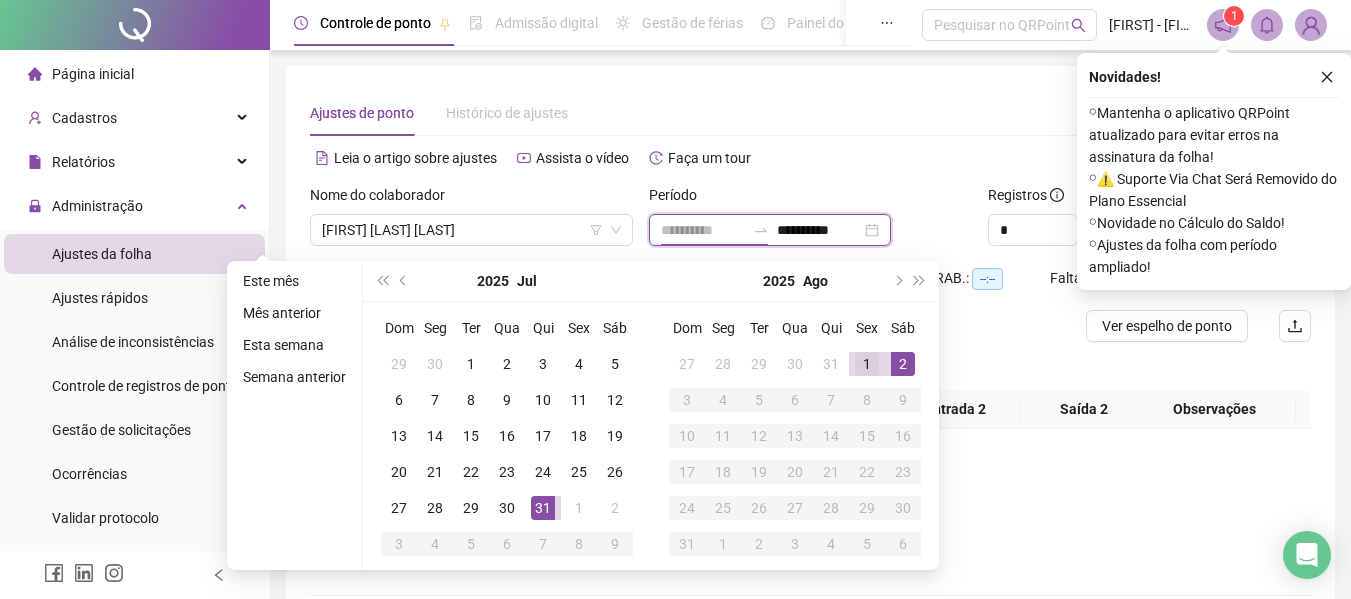 type on "**********" 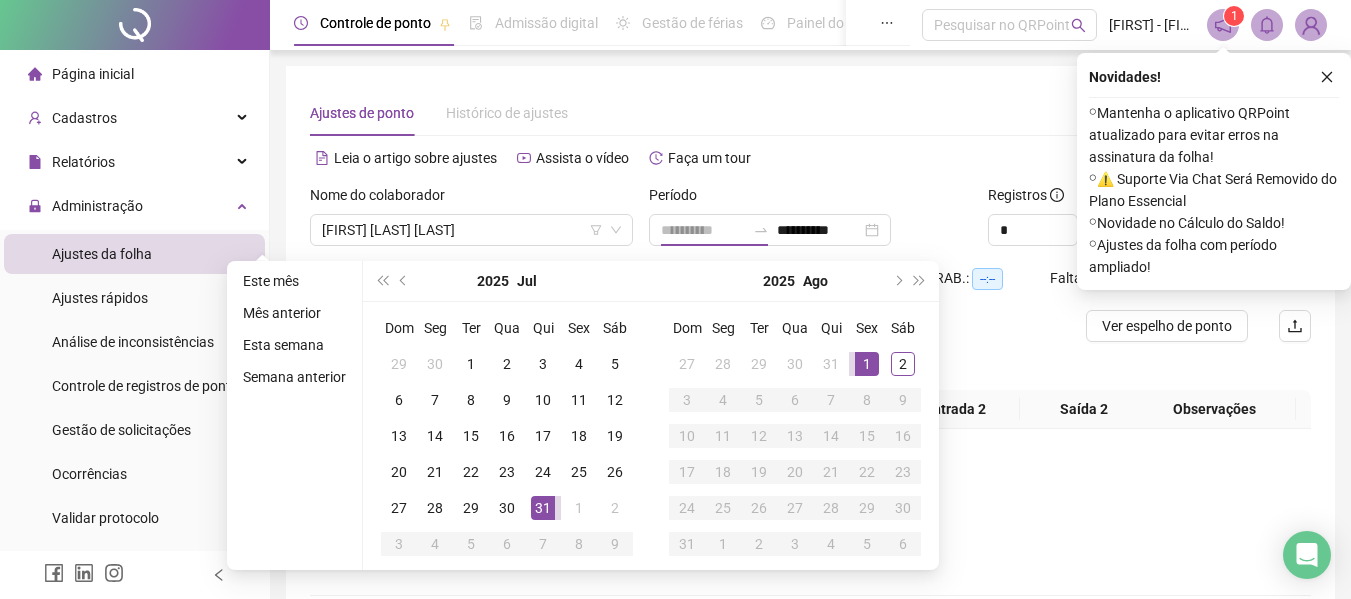 click on "1" at bounding box center (867, 364) 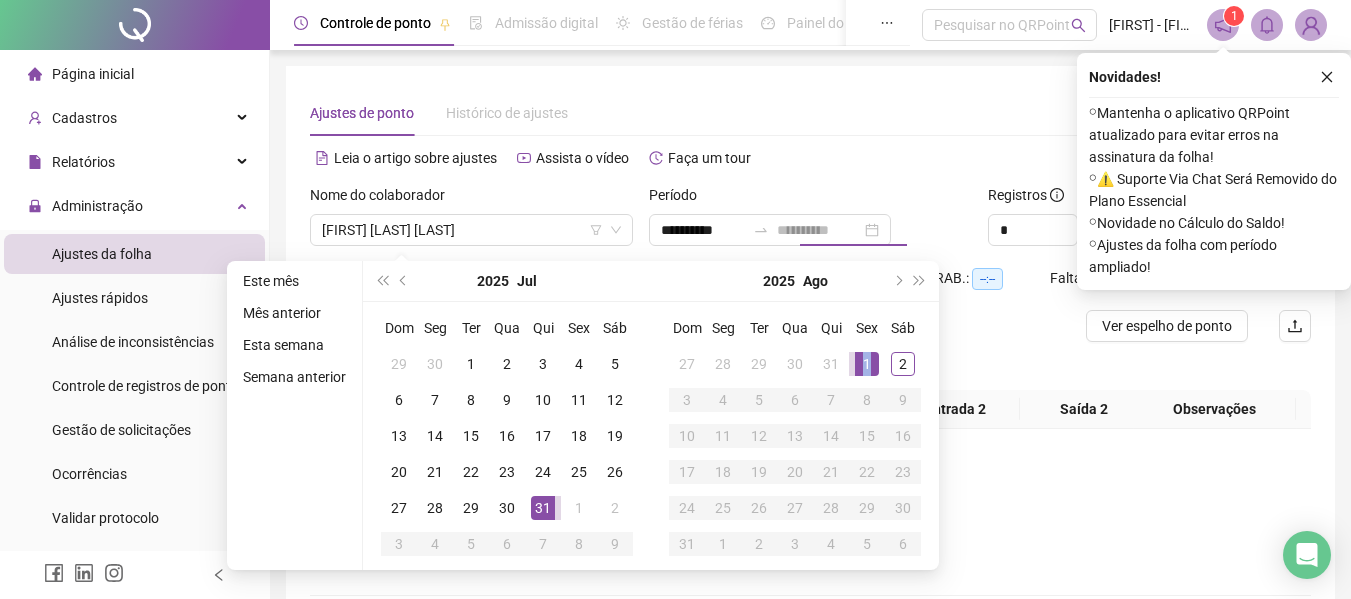 click on "1" at bounding box center (867, 364) 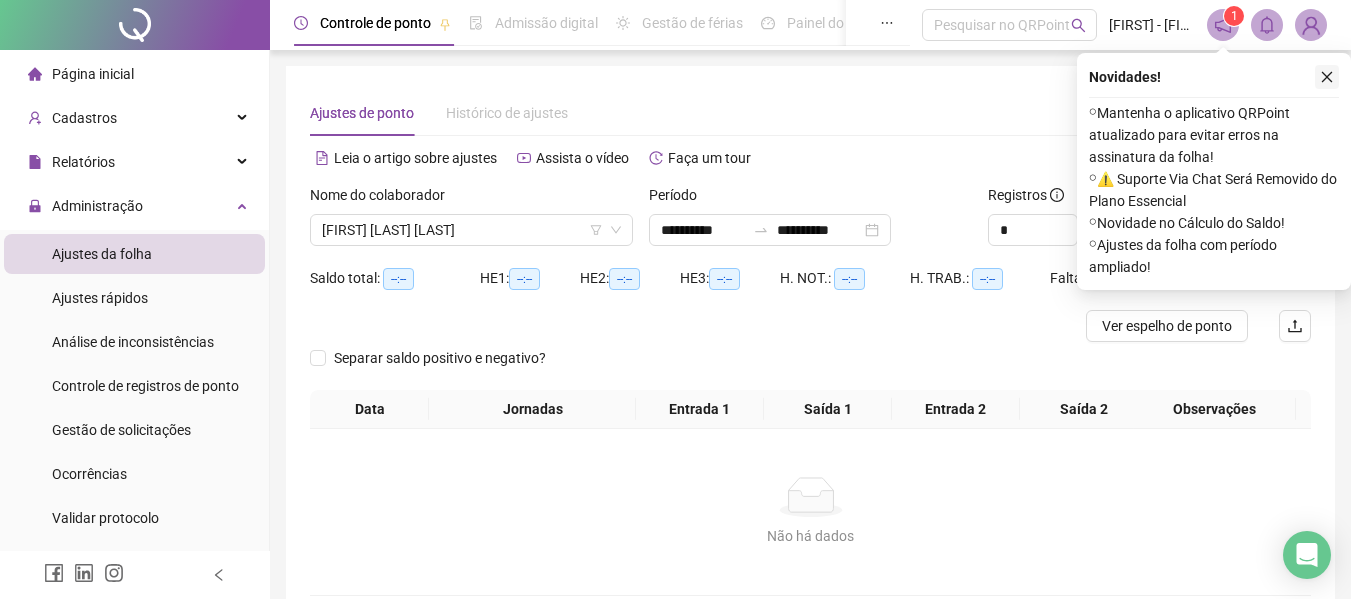 click at bounding box center (1327, 77) 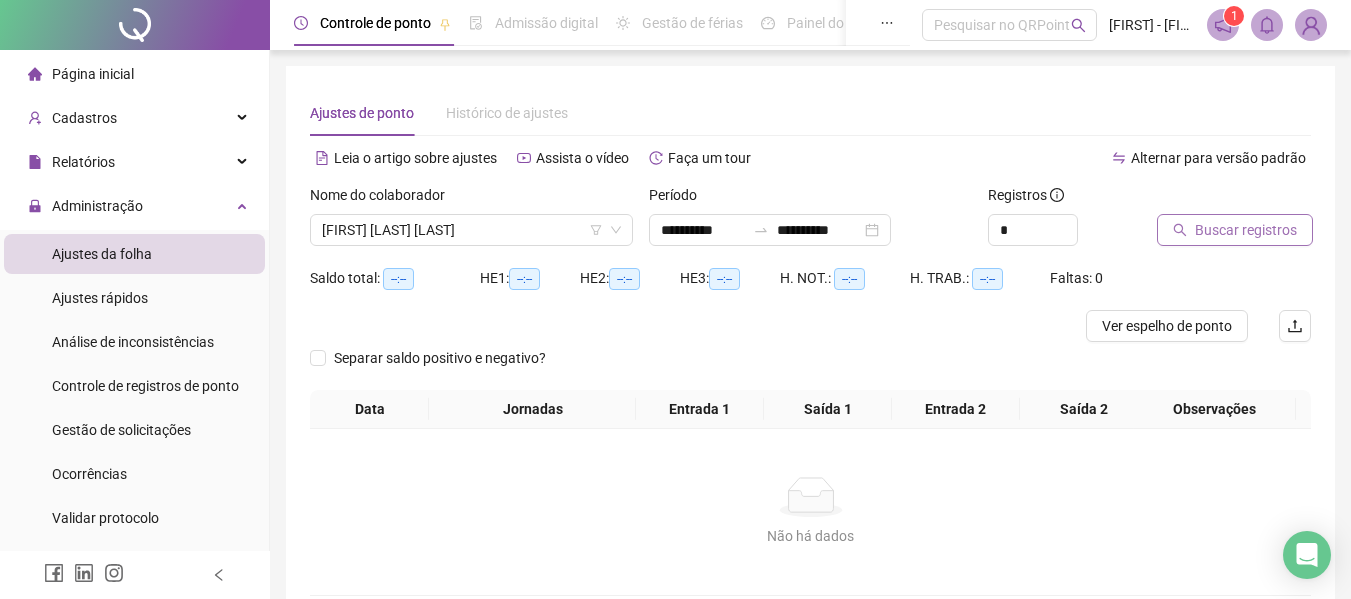 click on "Buscar registros" at bounding box center (1246, 230) 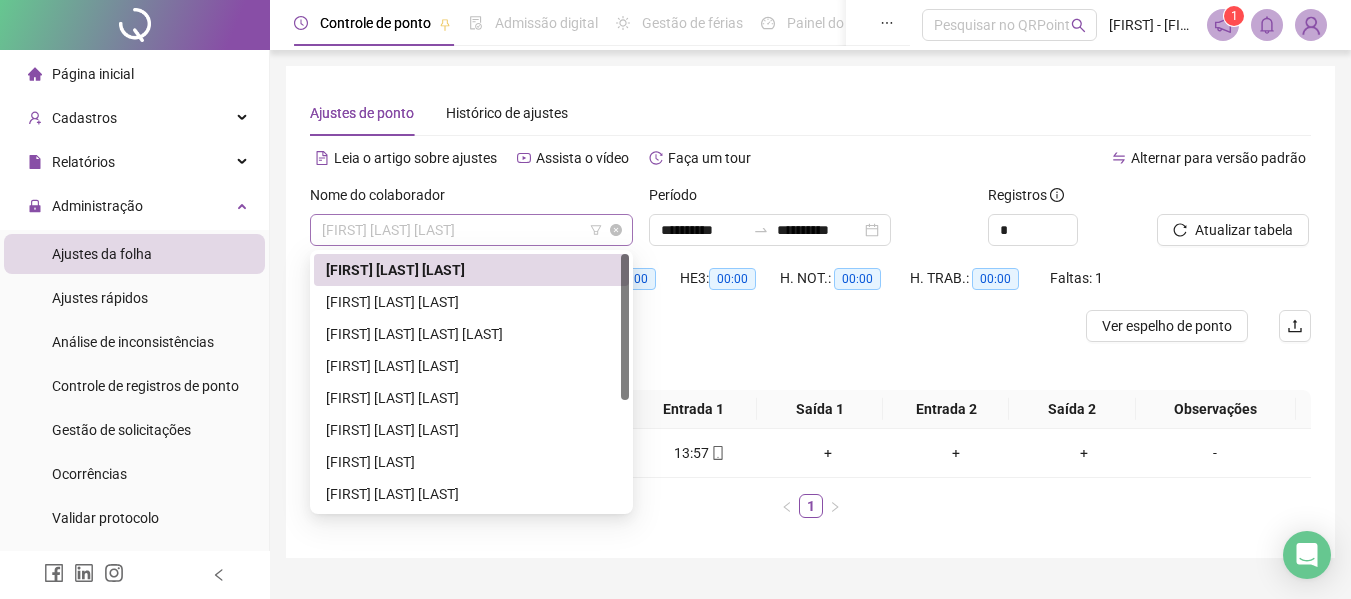 click on "[FIRST] [LAST] [LAST]" at bounding box center (471, 230) 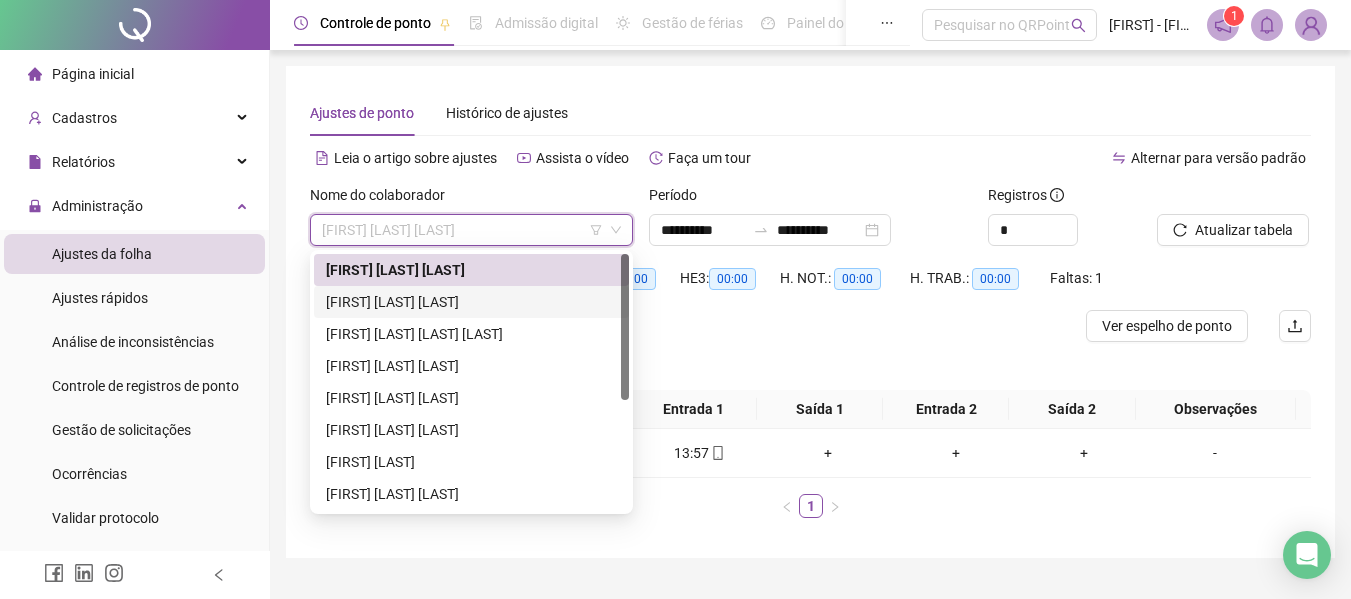 click on "[FIRST] [LAST] [LAST]" at bounding box center (471, 302) 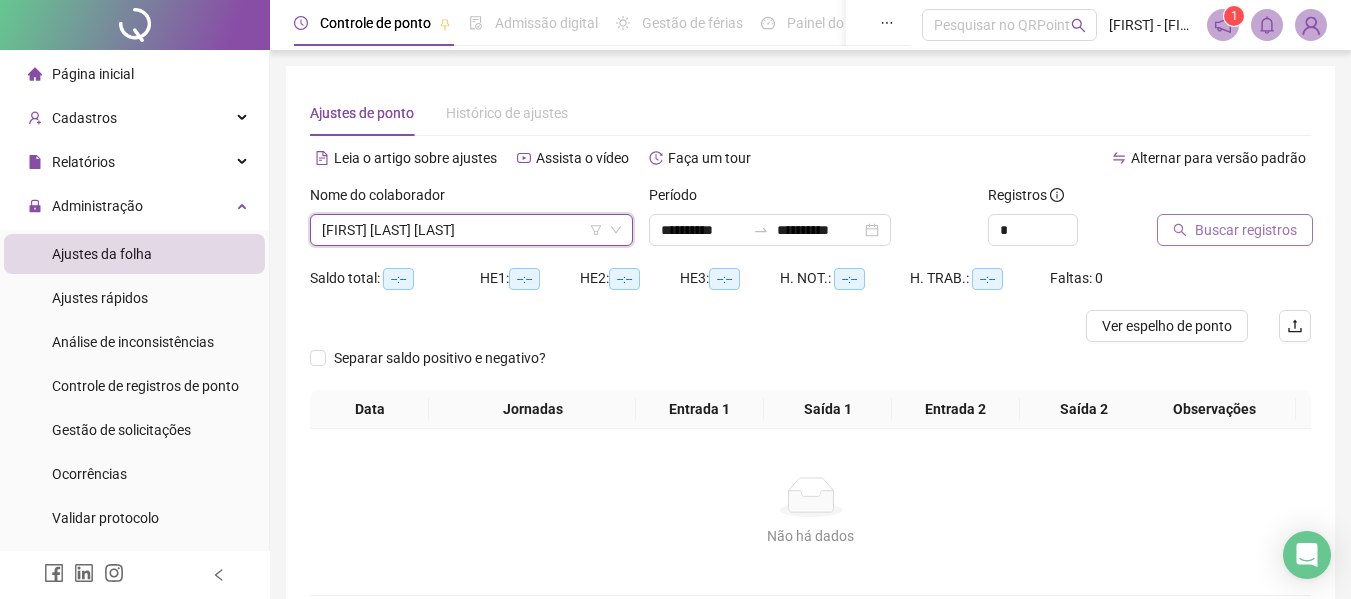 click on "Buscar registros" at bounding box center (1235, 230) 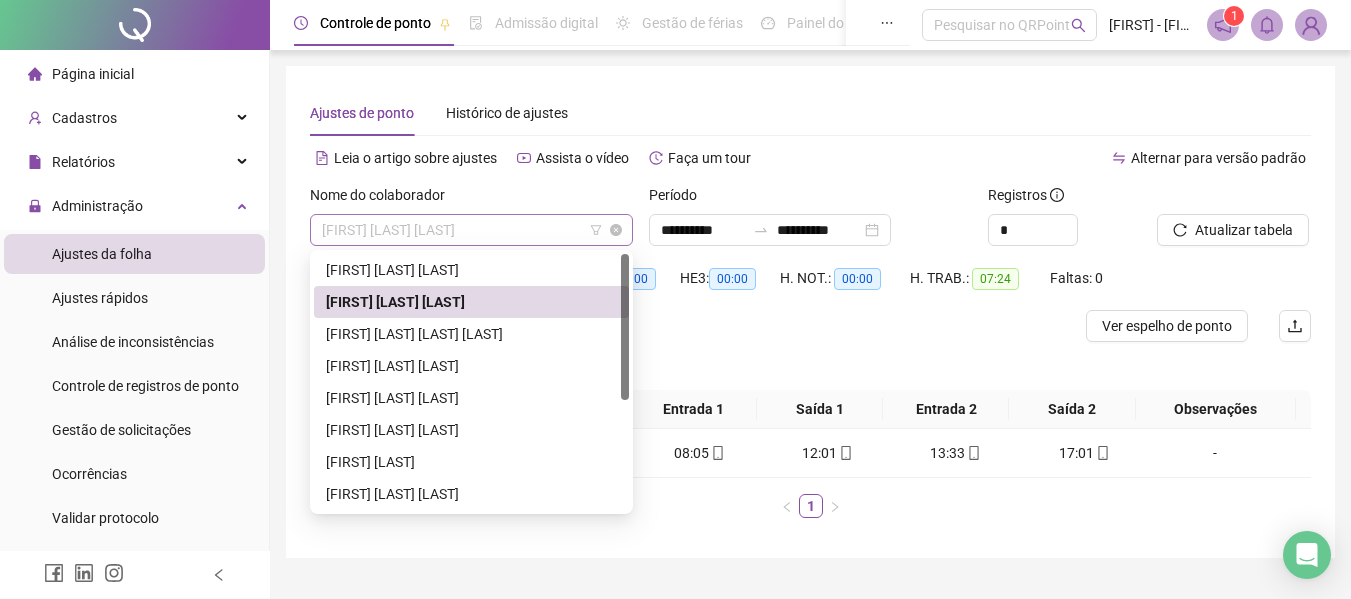 click on "[FIRST] [LAST] [LAST]" at bounding box center (471, 230) 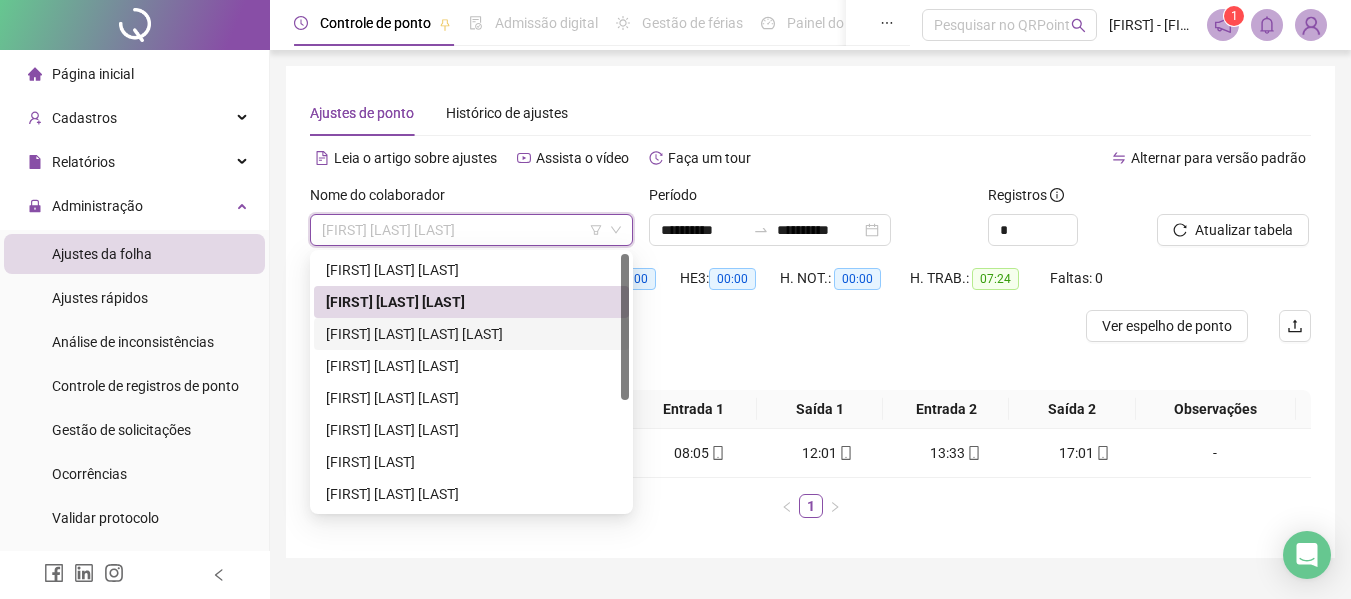 click on "[FIRST] [LAST] [LAST] [LAST]" at bounding box center (471, 334) 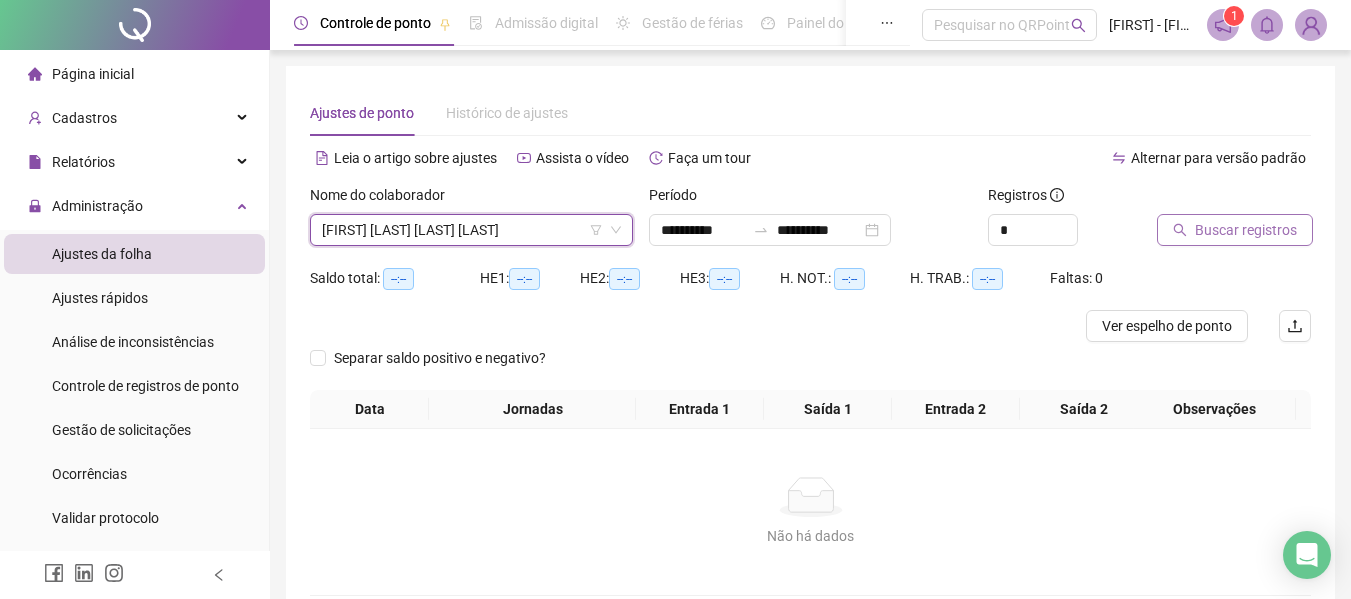 click 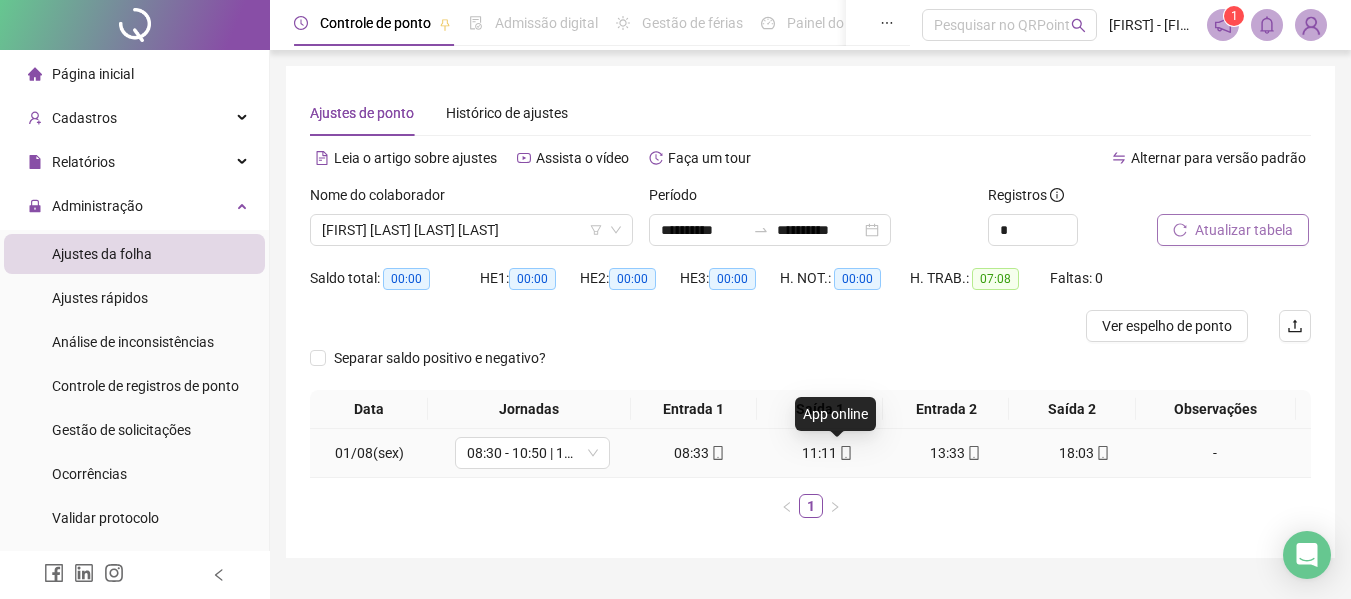 click 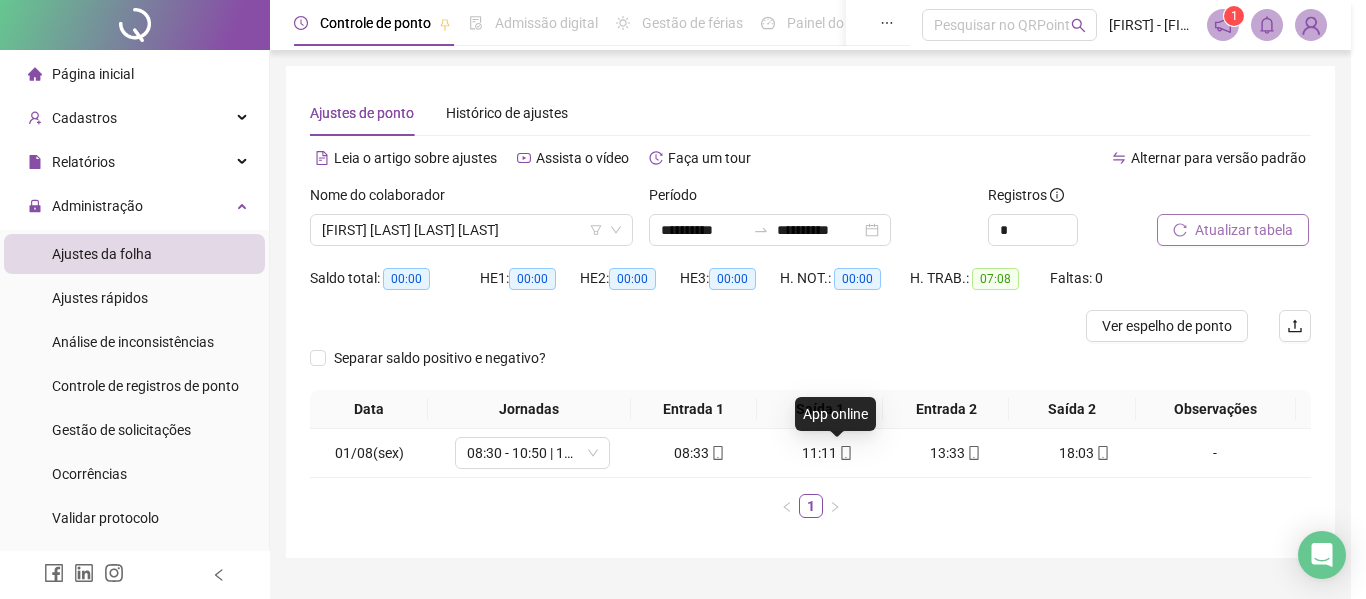 type on "**********" 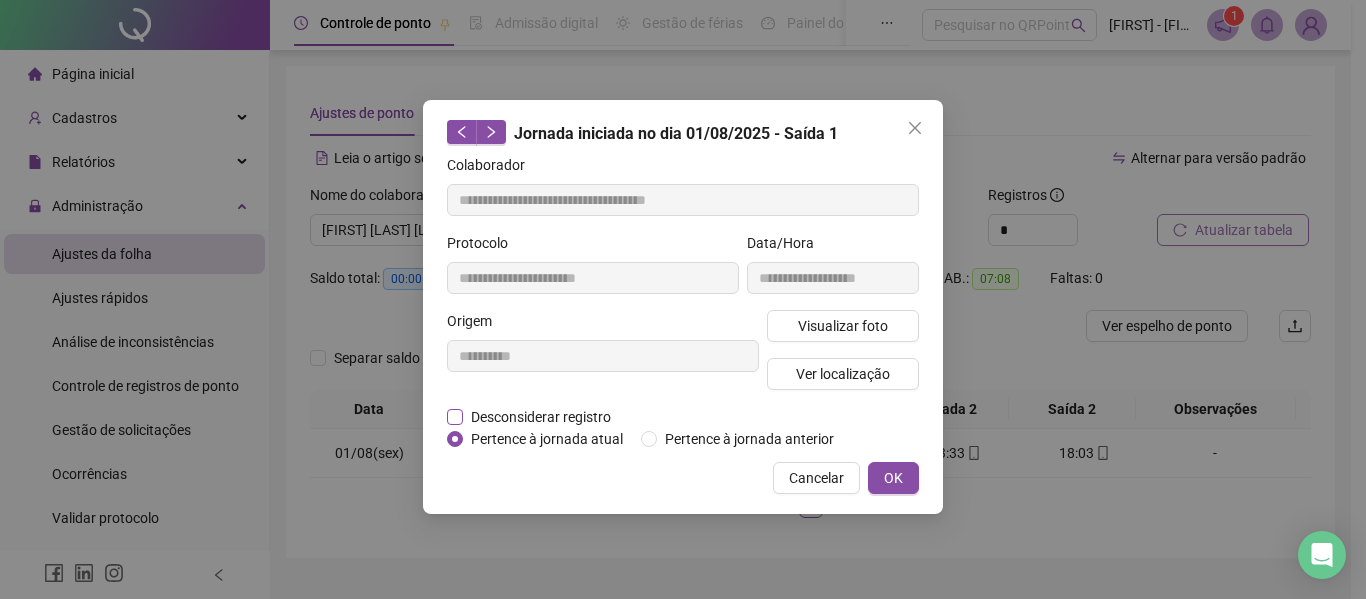 click on "Desconsiderar registro" at bounding box center [541, 417] 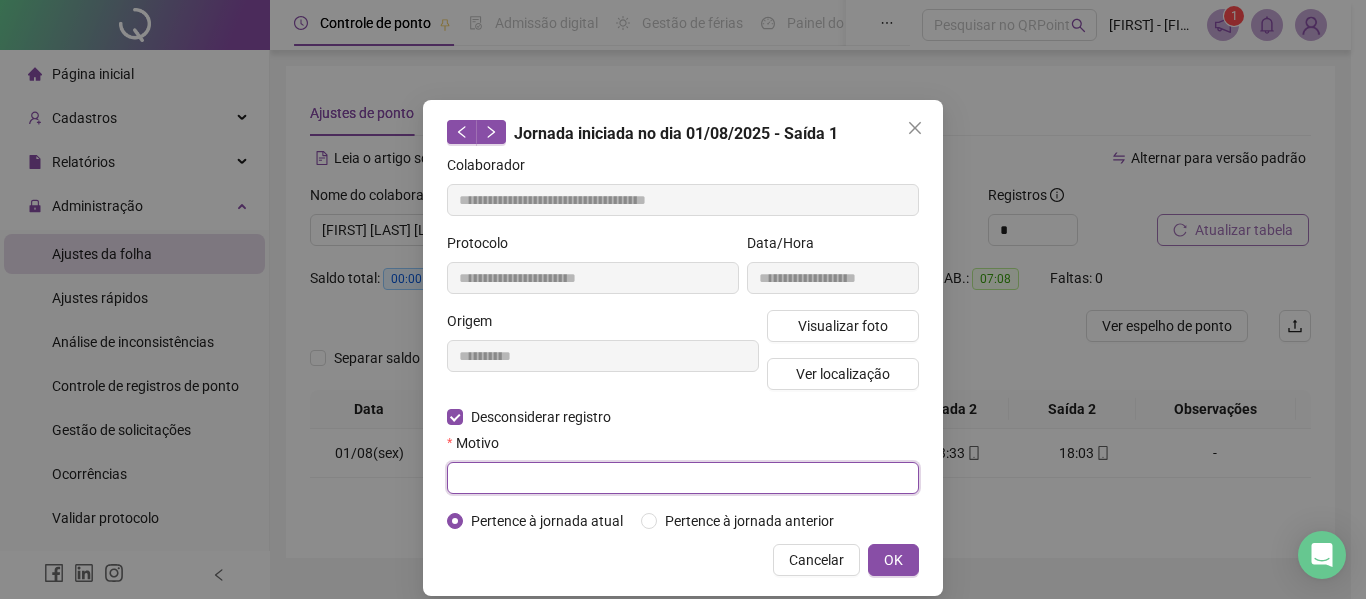 click at bounding box center (683, 478) 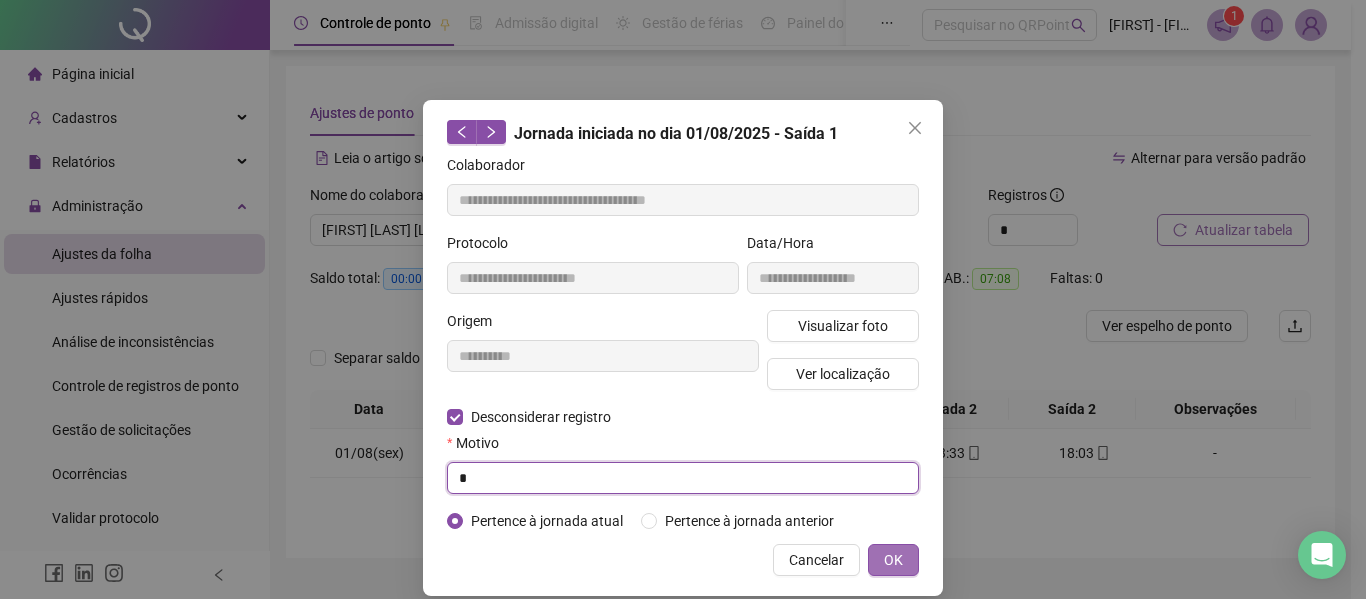 type on "*" 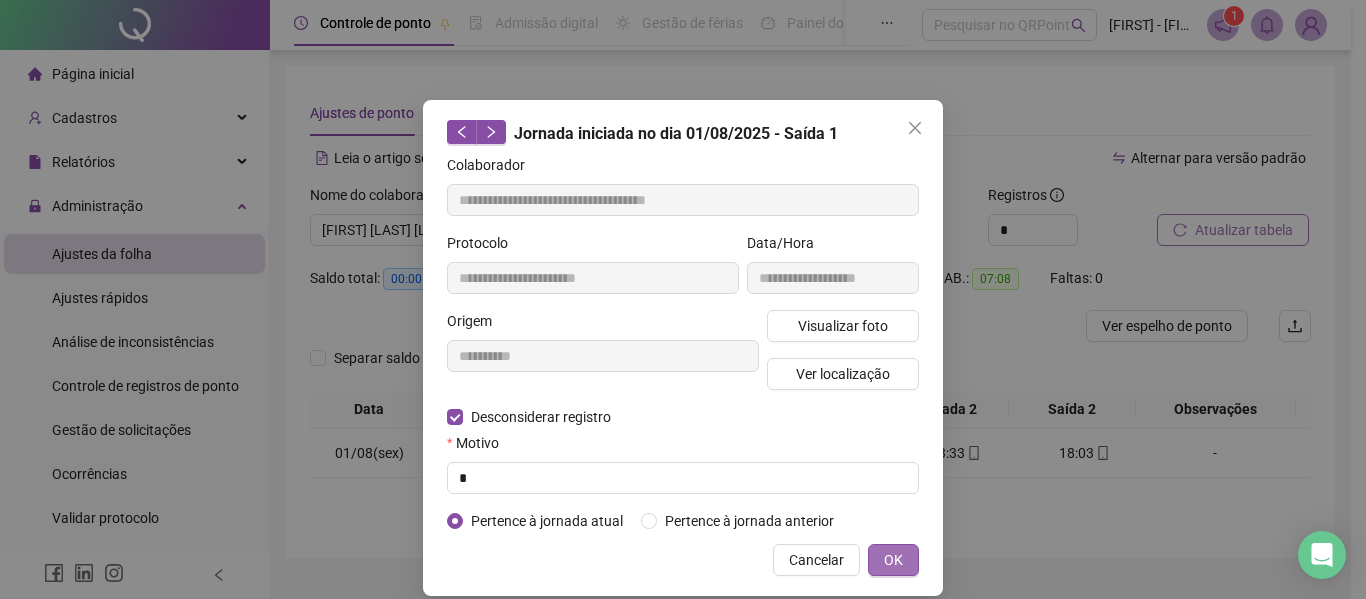 click on "OK" at bounding box center (893, 560) 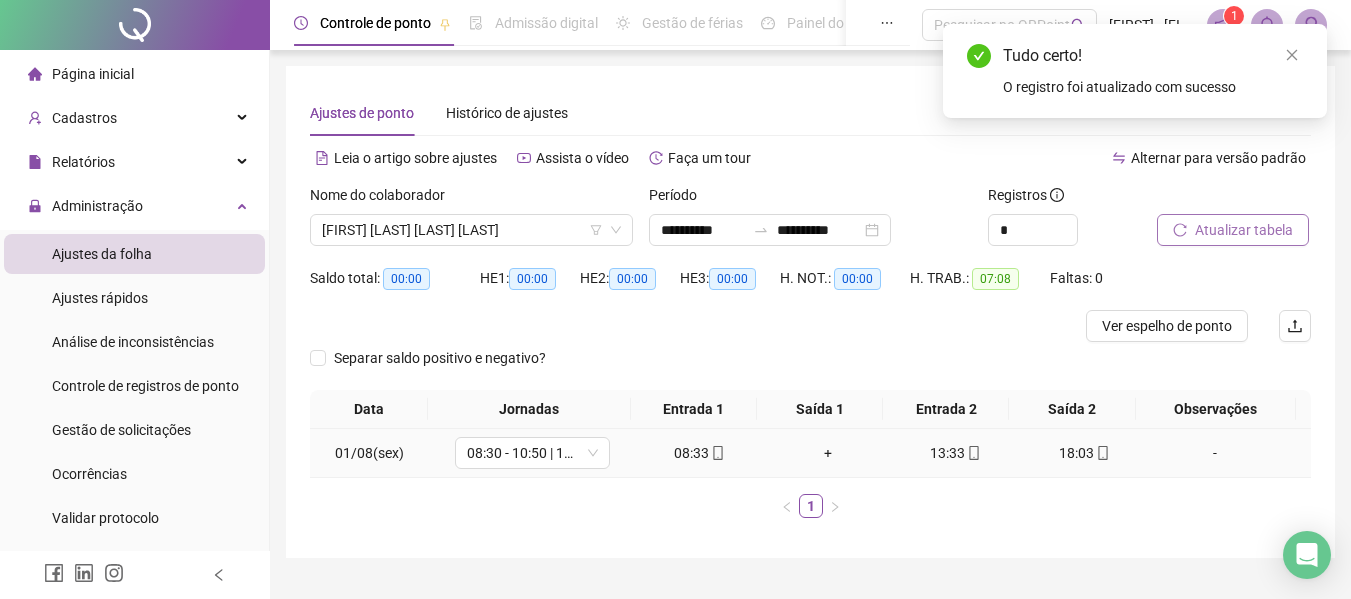 click on "+" at bounding box center (828, 453) 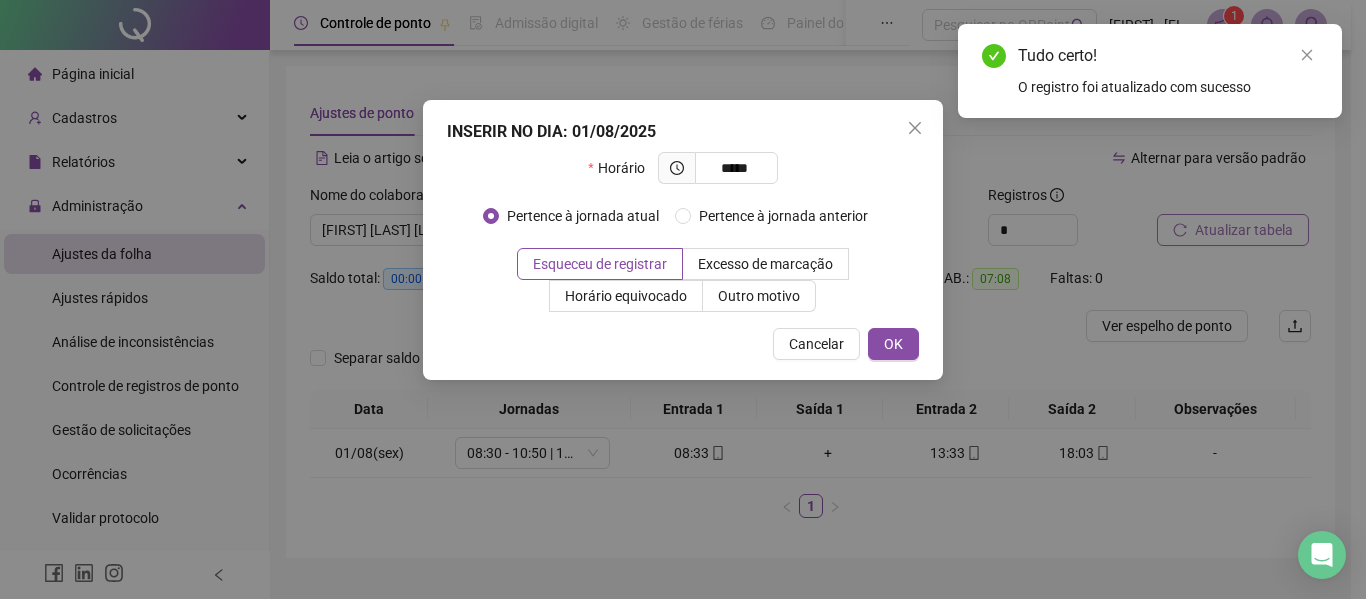 type on "*****" 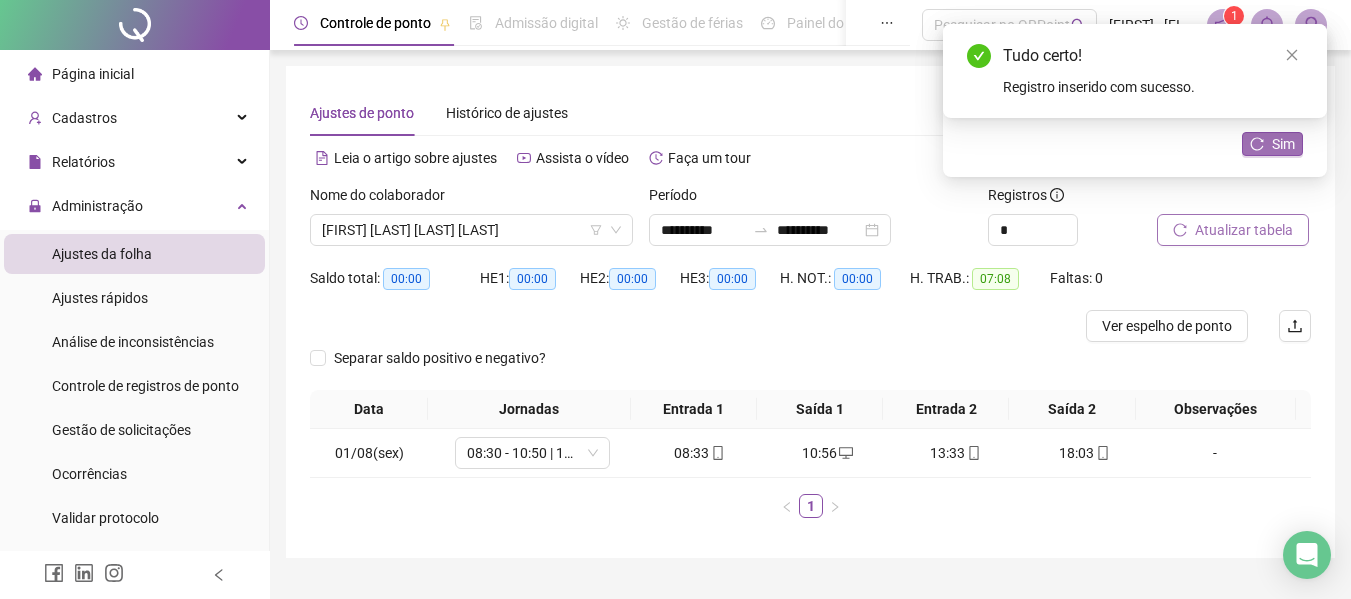 click on "Sim" at bounding box center [1283, 144] 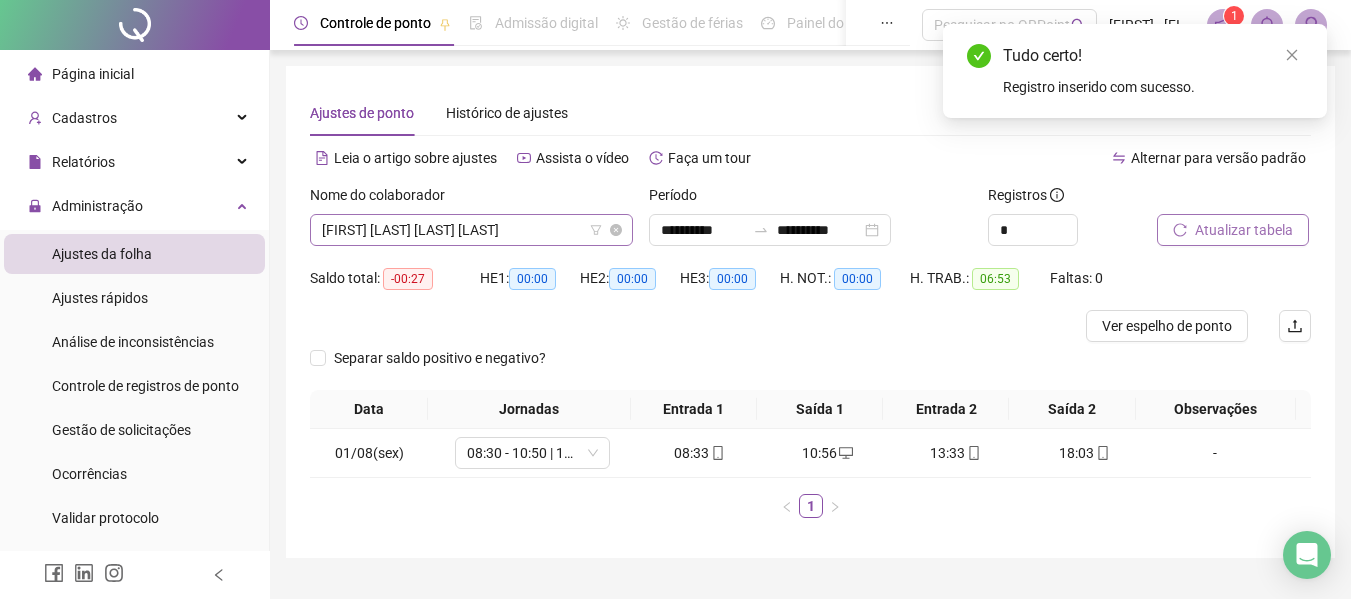 click on "[FIRST] [LAST] [LAST] [LAST]" at bounding box center [471, 230] 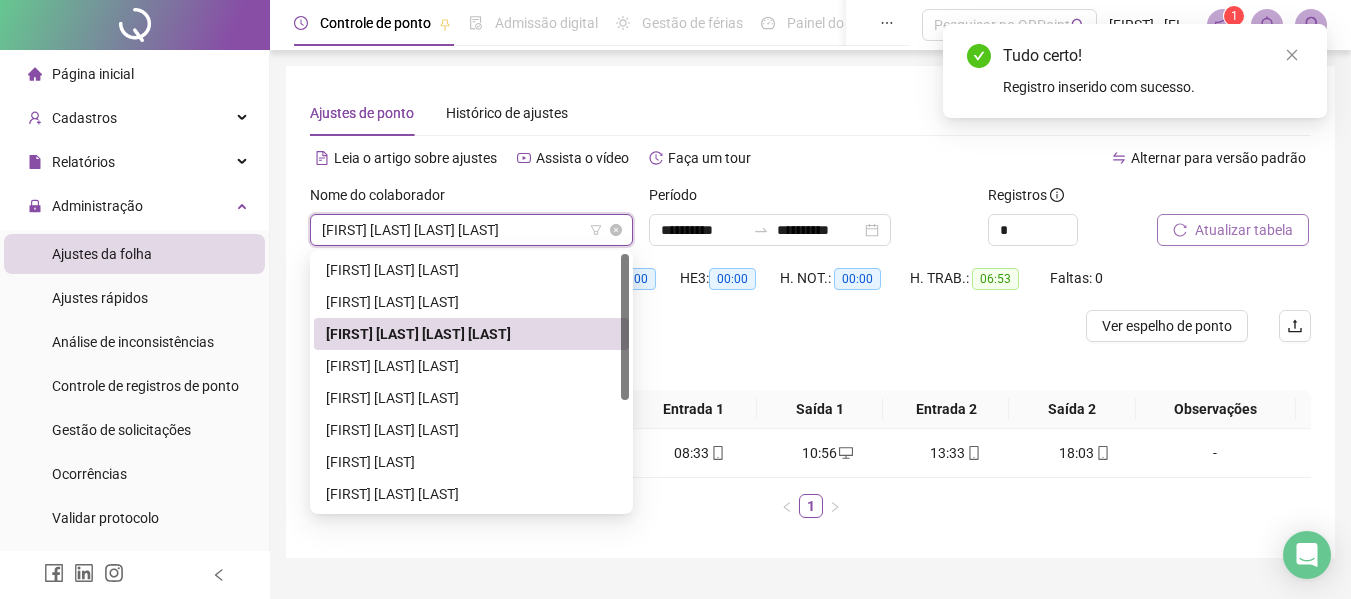 click on "[FIRST] [LAST] [LAST] [LAST]" at bounding box center [471, 230] 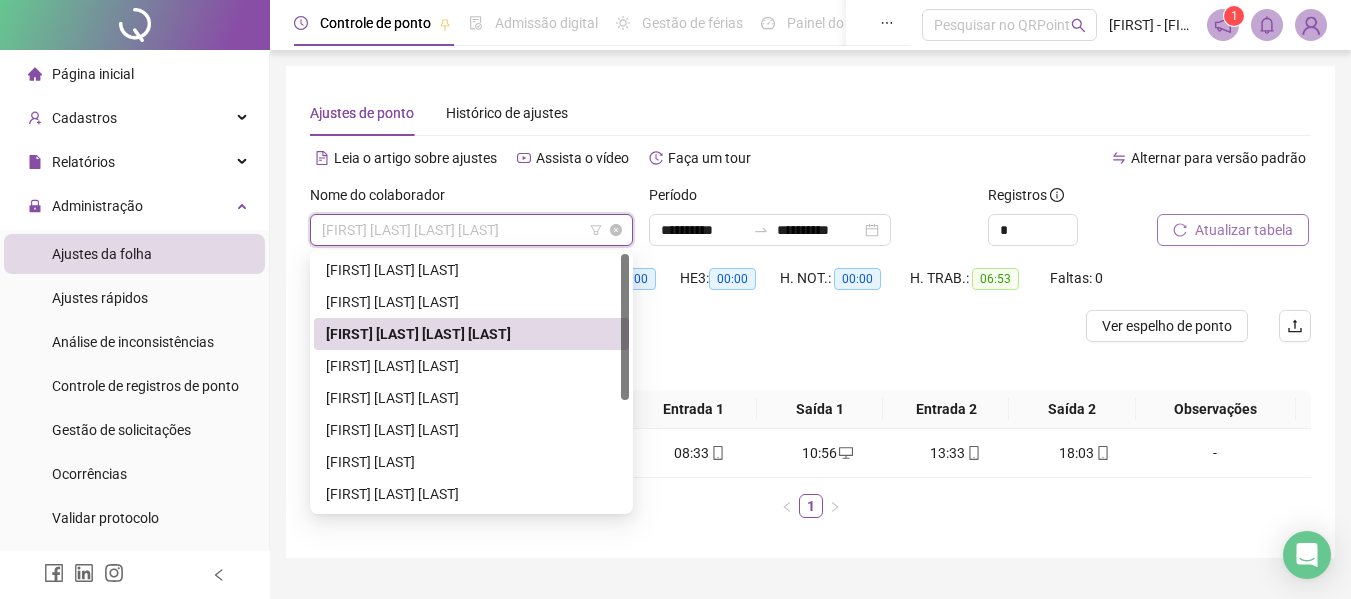 click on "[FIRST] [LAST] [LAST] [LAST]" at bounding box center (471, 230) 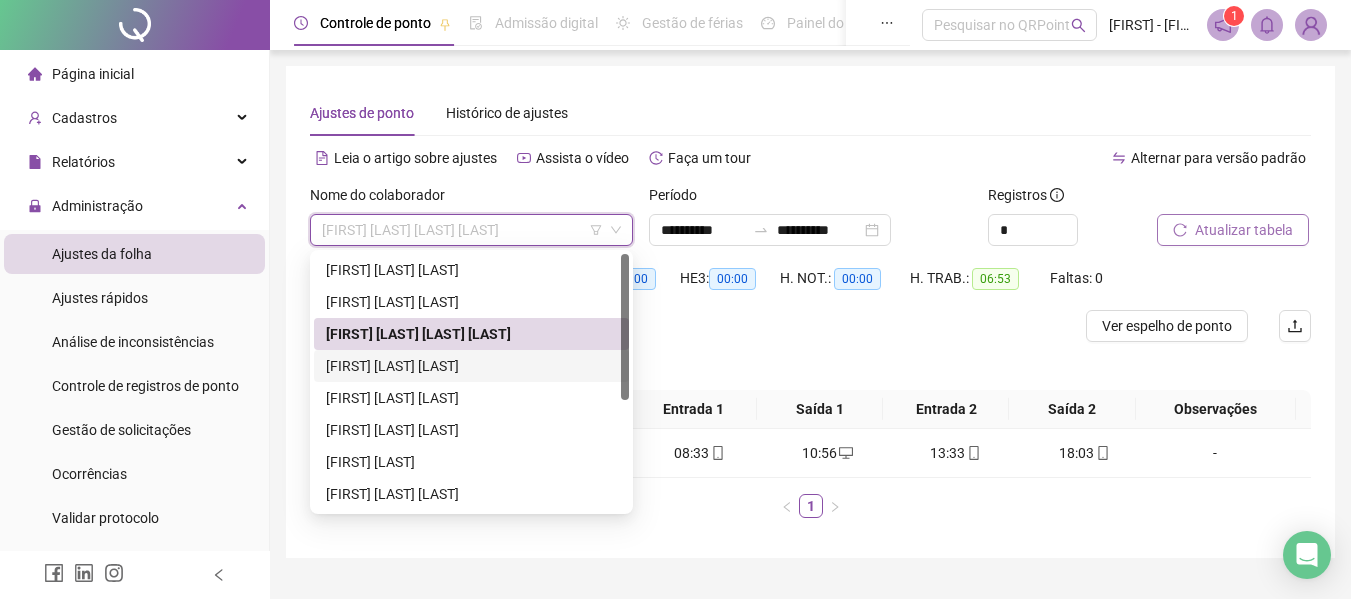 click on "[FIRST] [LAST] [LAST]" at bounding box center (471, 366) 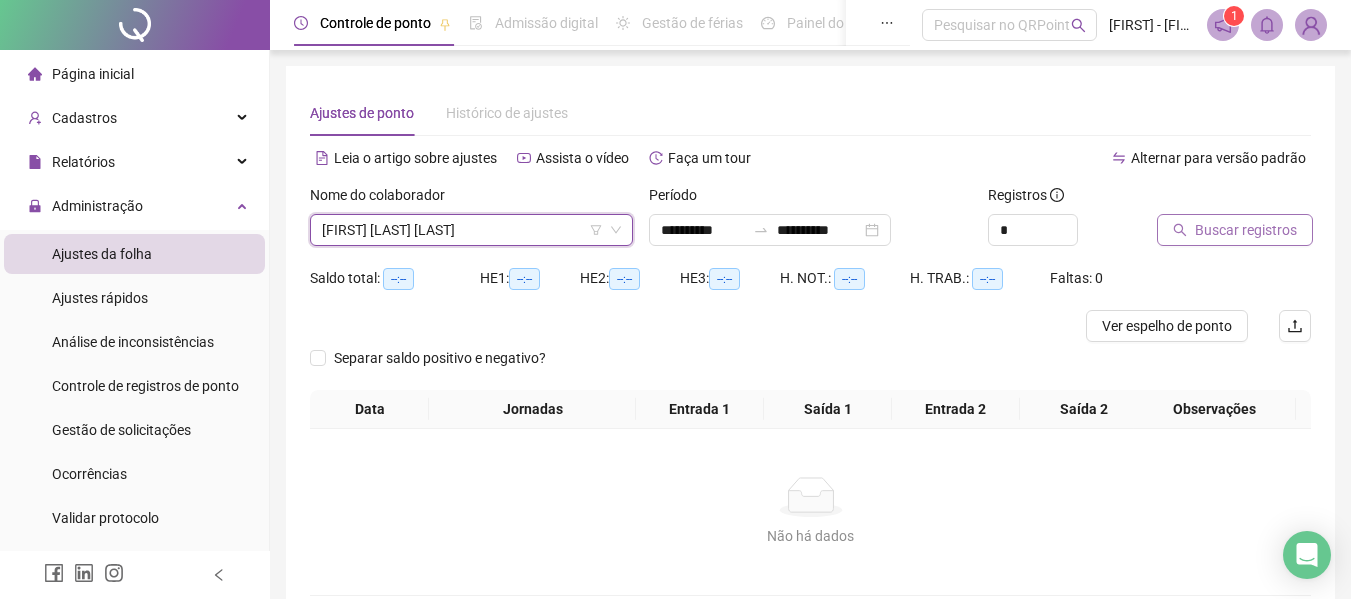 click on "Buscar registros" at bounding box center (1246, 230) 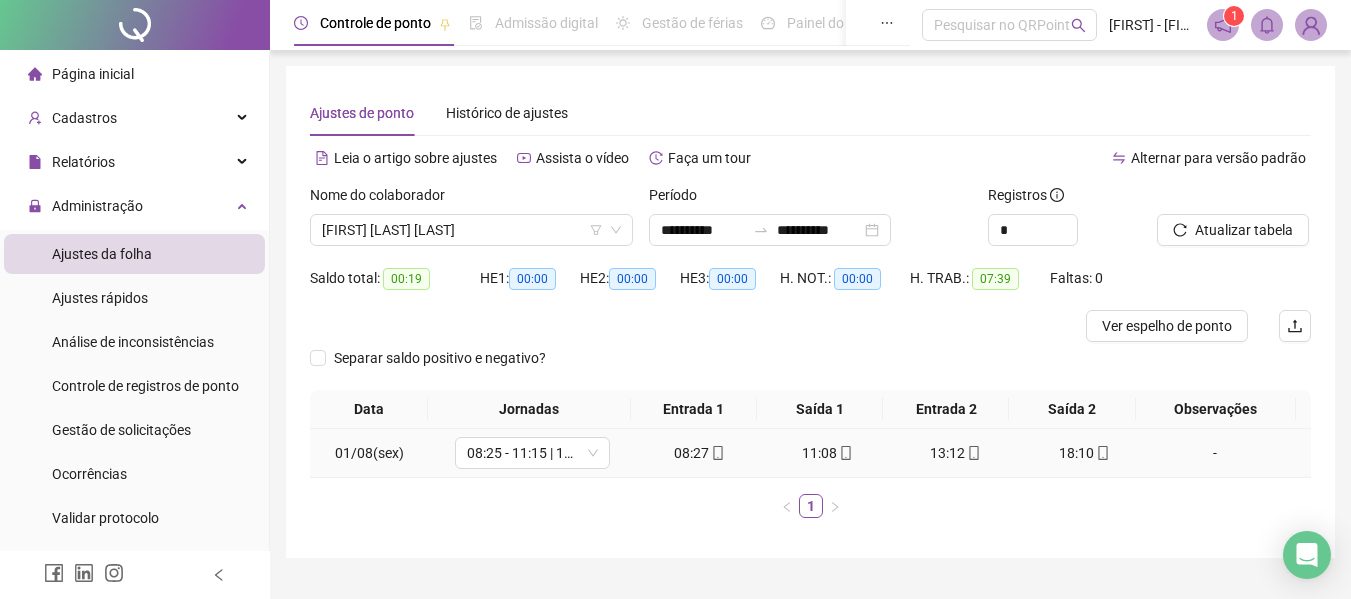 click on "13:12" at bounding box center [956, 453] 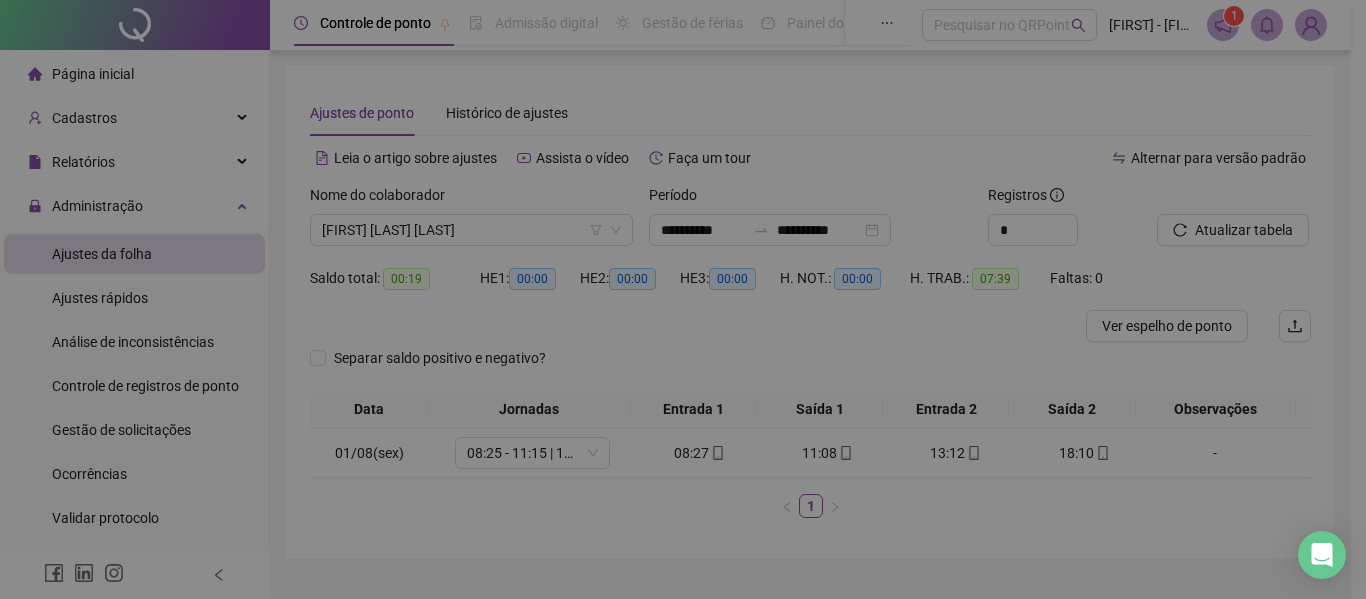 type on "**********" 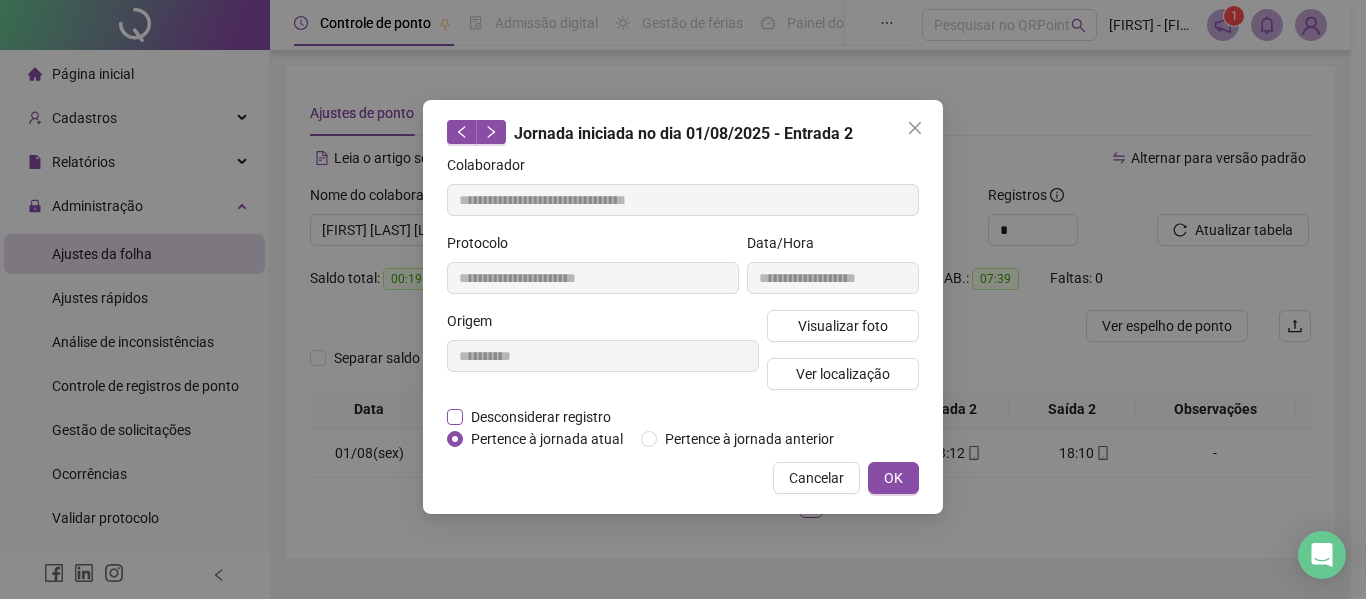 click on "Desconsiderar registro" at bounding box center (541, 417) 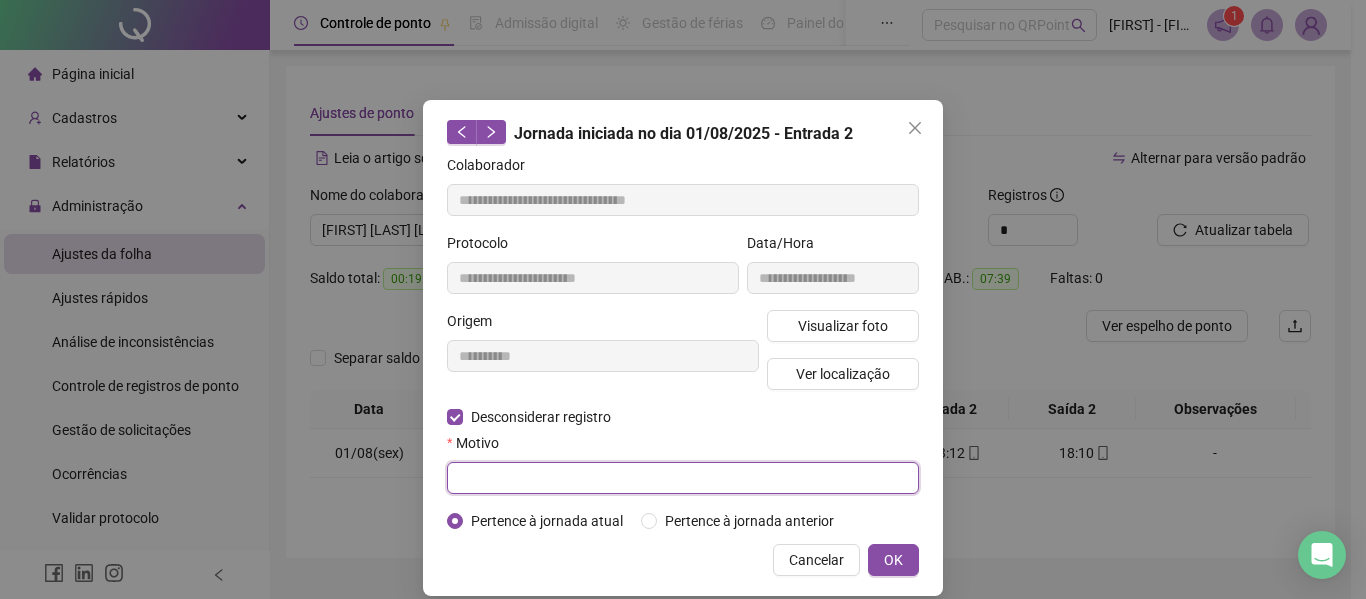 click at bounding box center (683, 478) 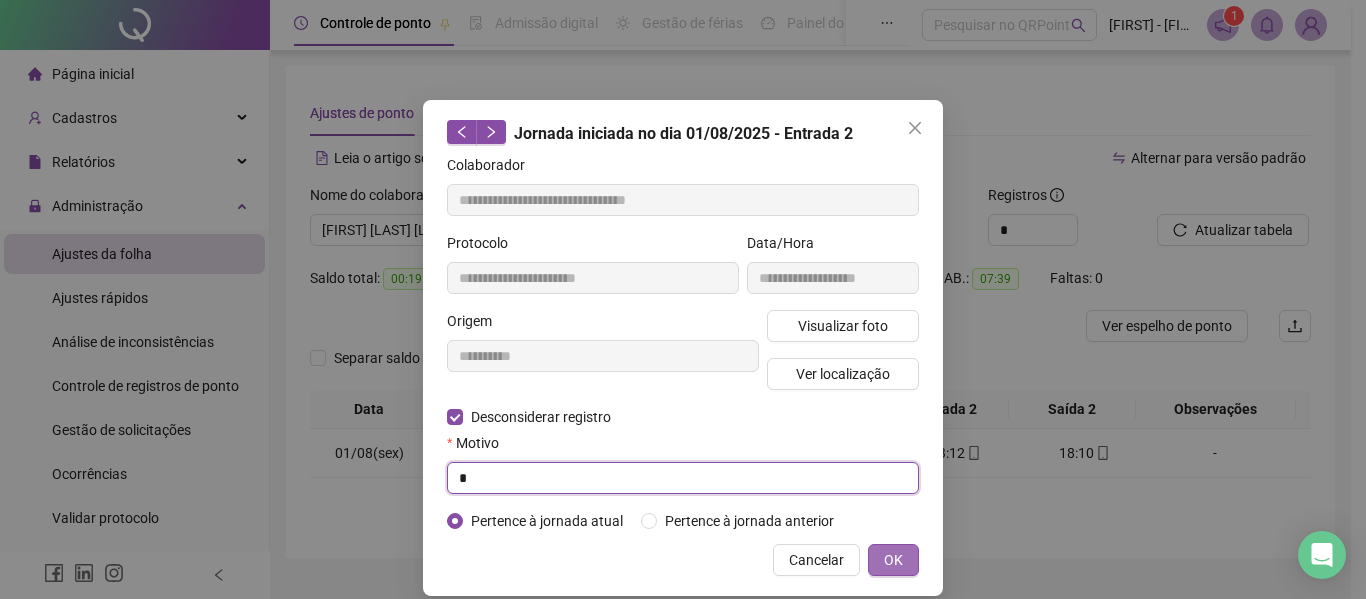 type on "*" 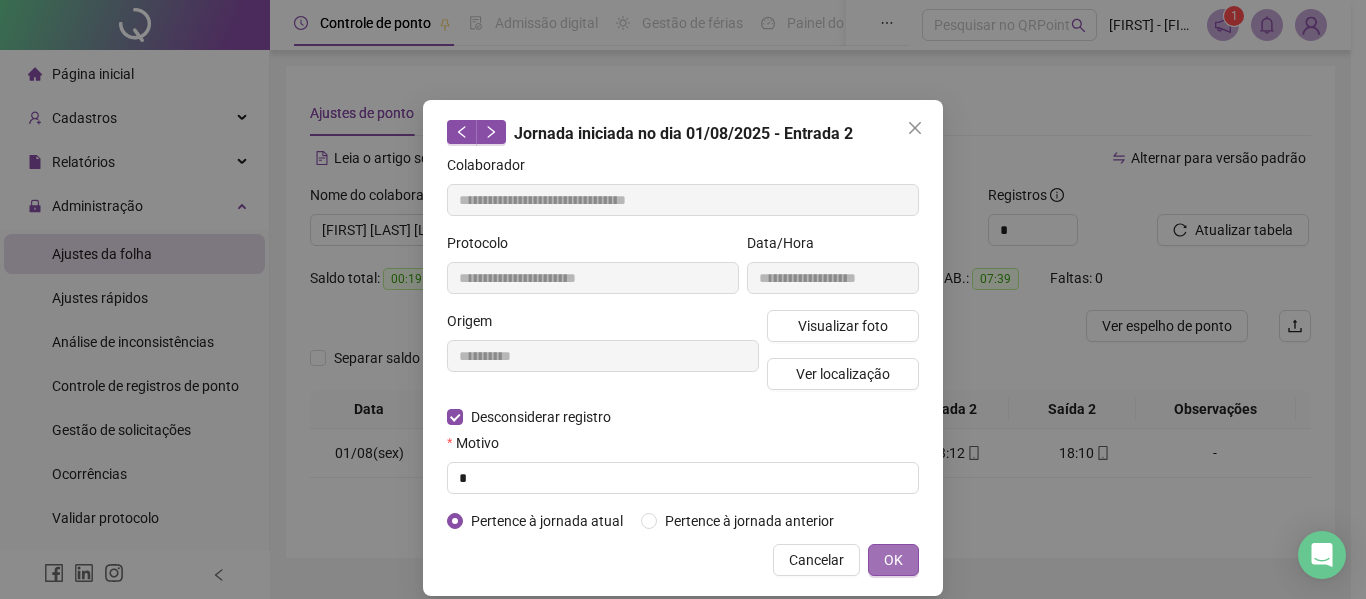 click on "OK" at bounding box center [893, 560] 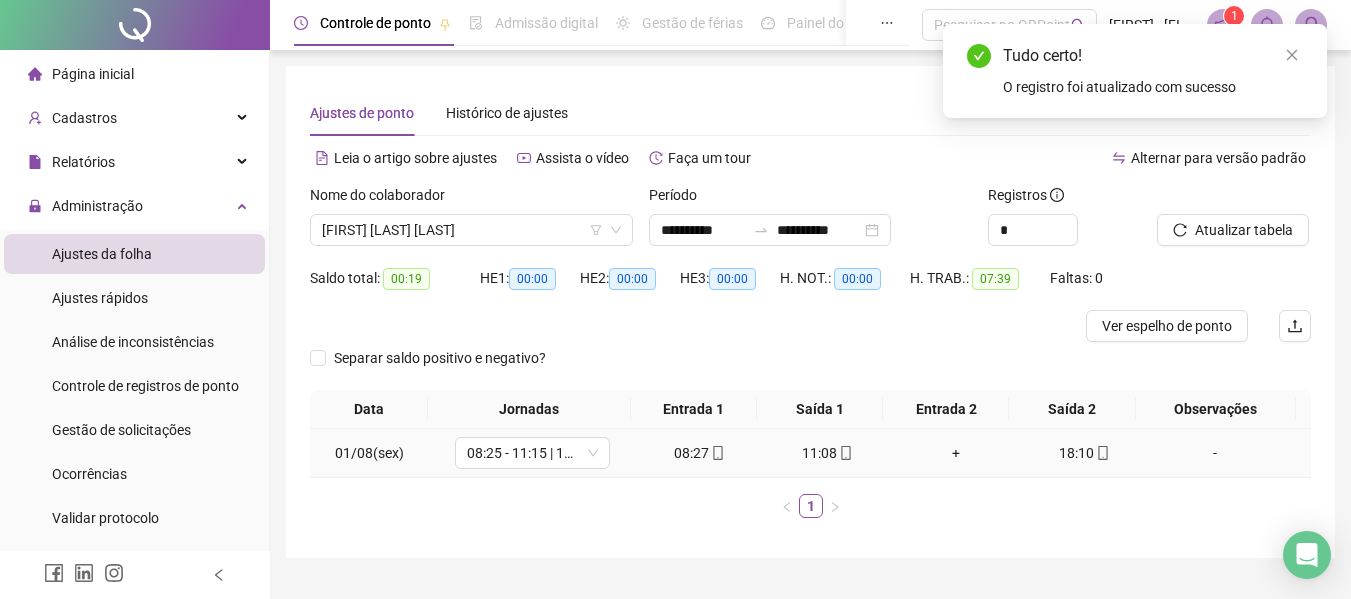 click on "+" at bounding box center (956, 453) 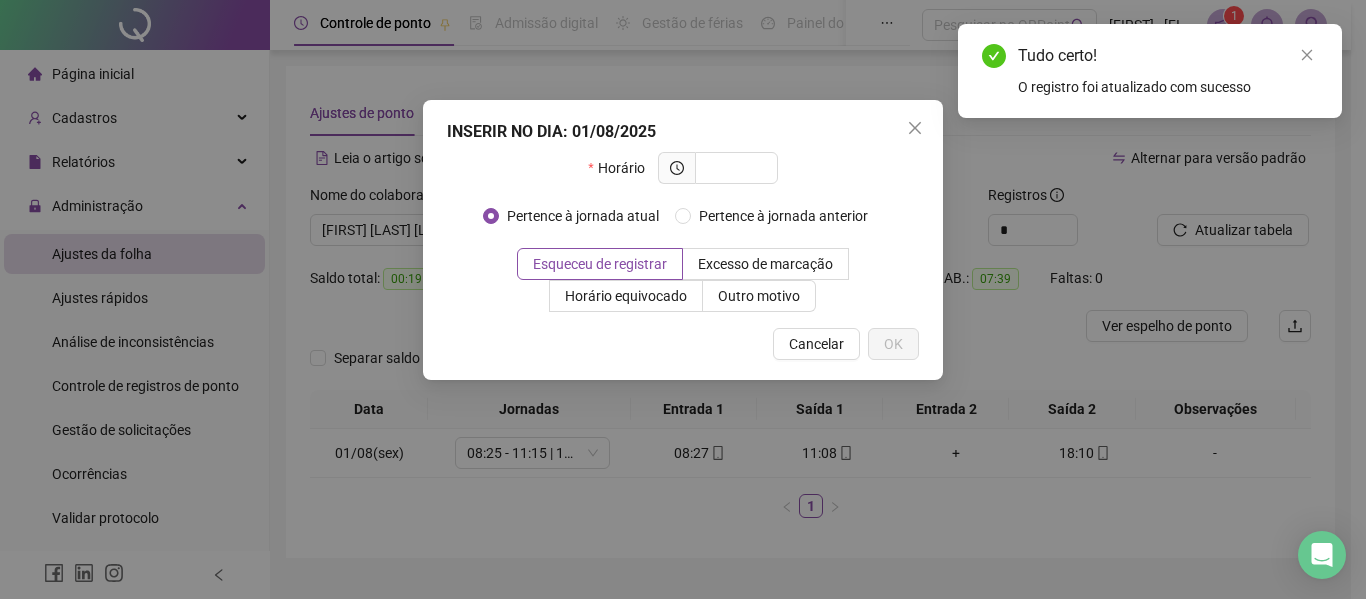 click at bounding box center (915, 128) 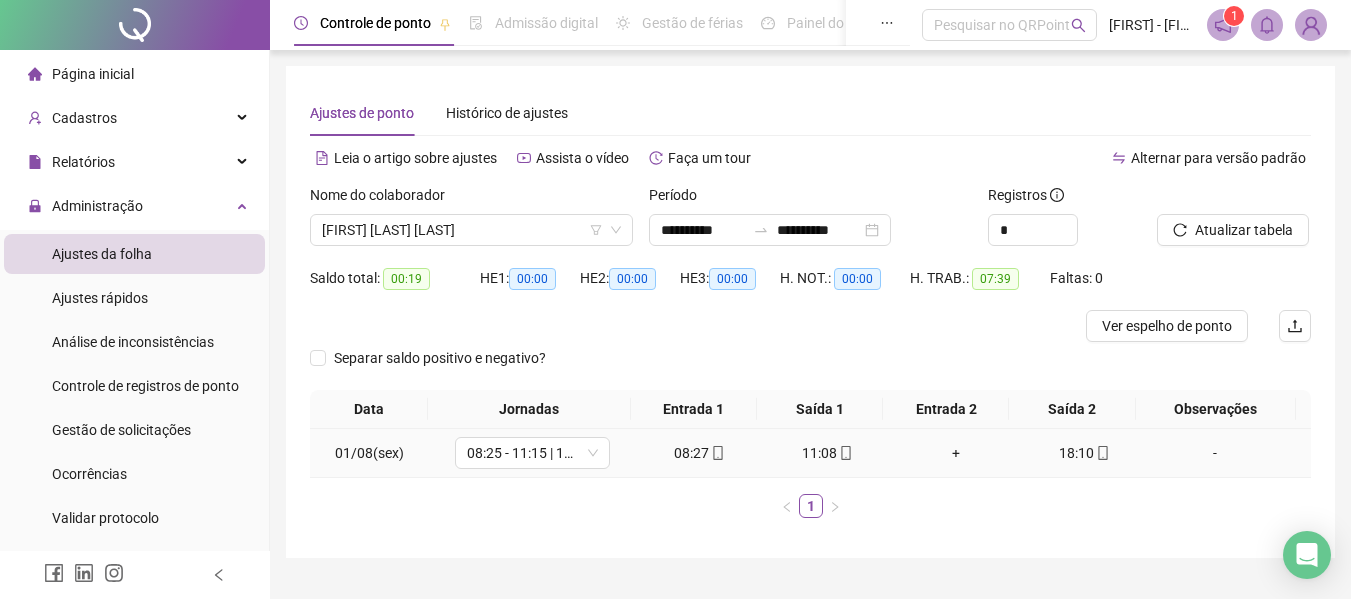 click on "+" at bounding box center (956, 453) 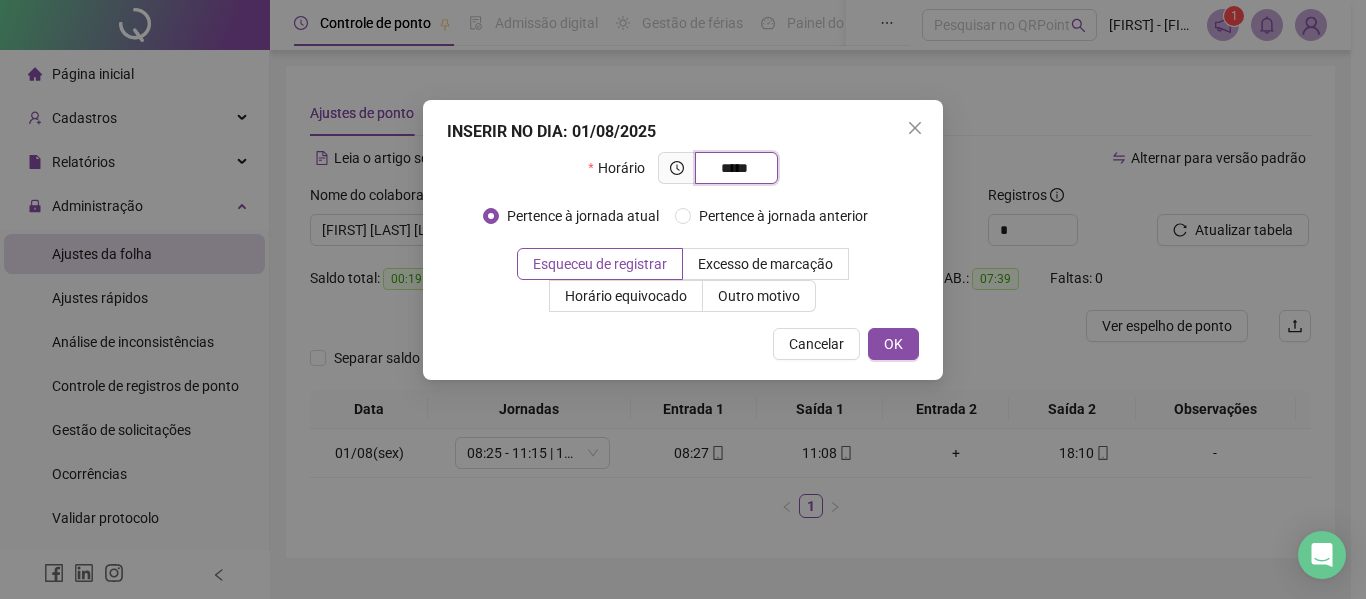 type on "*****" 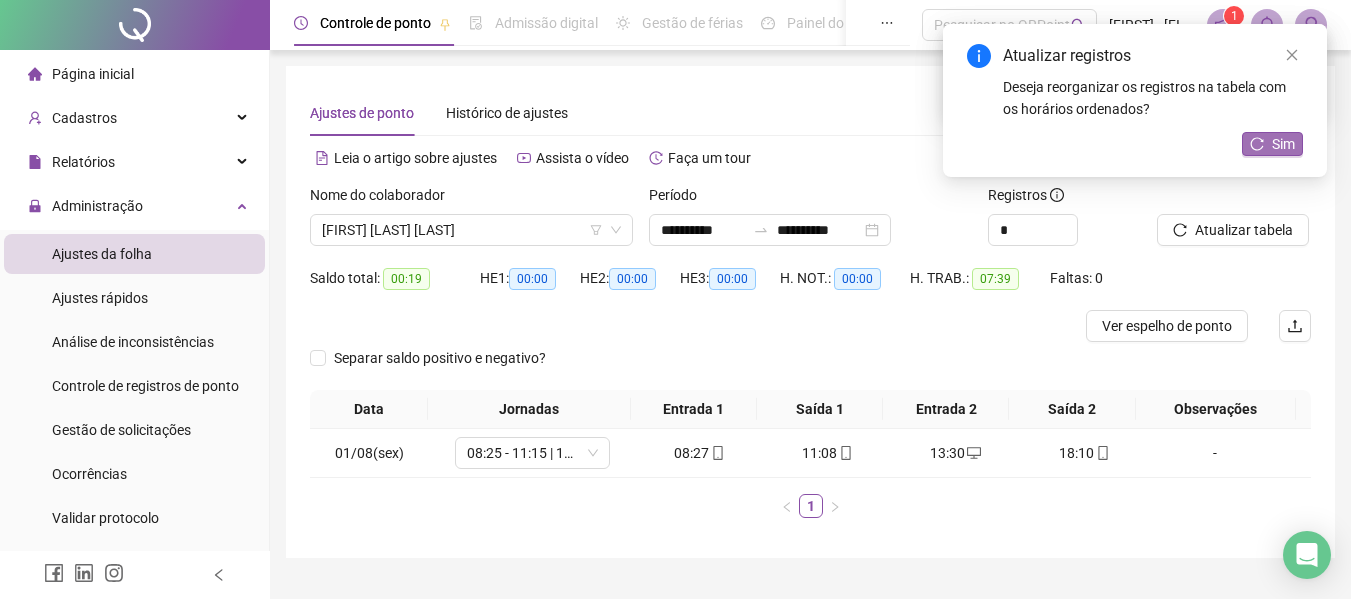 click on "Sim" at bounding box center (1272, 144) 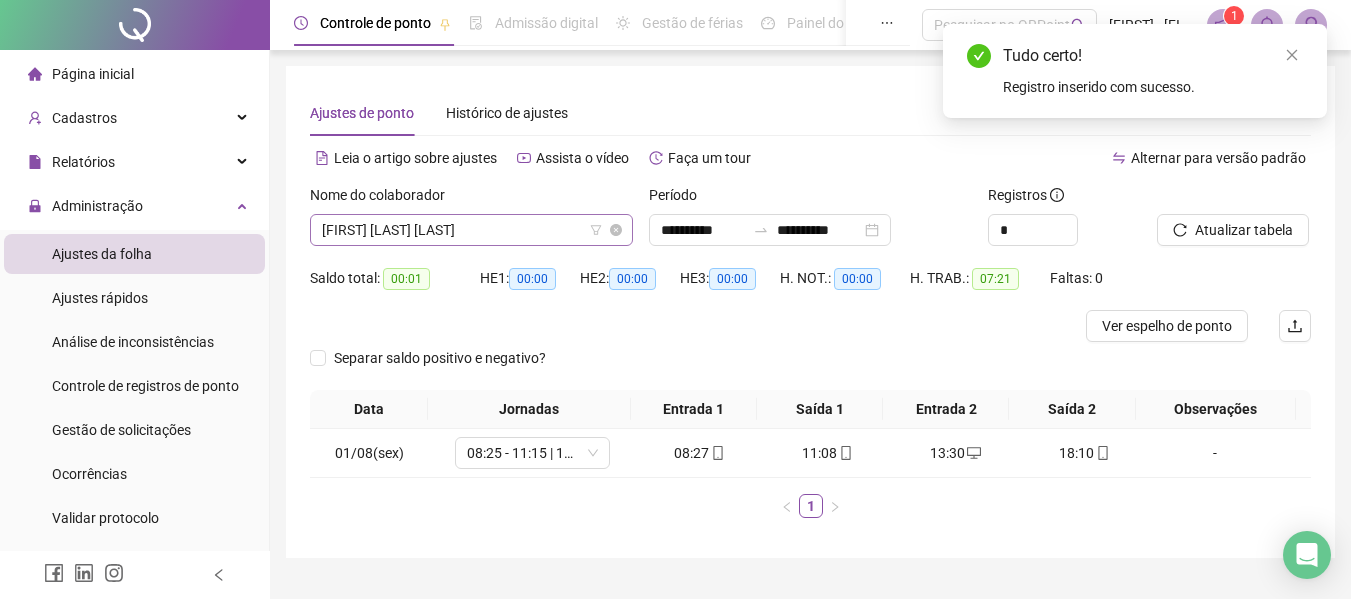 click on "[FIRST] [LAST] [LAST]" at bounding box center [471, 230] 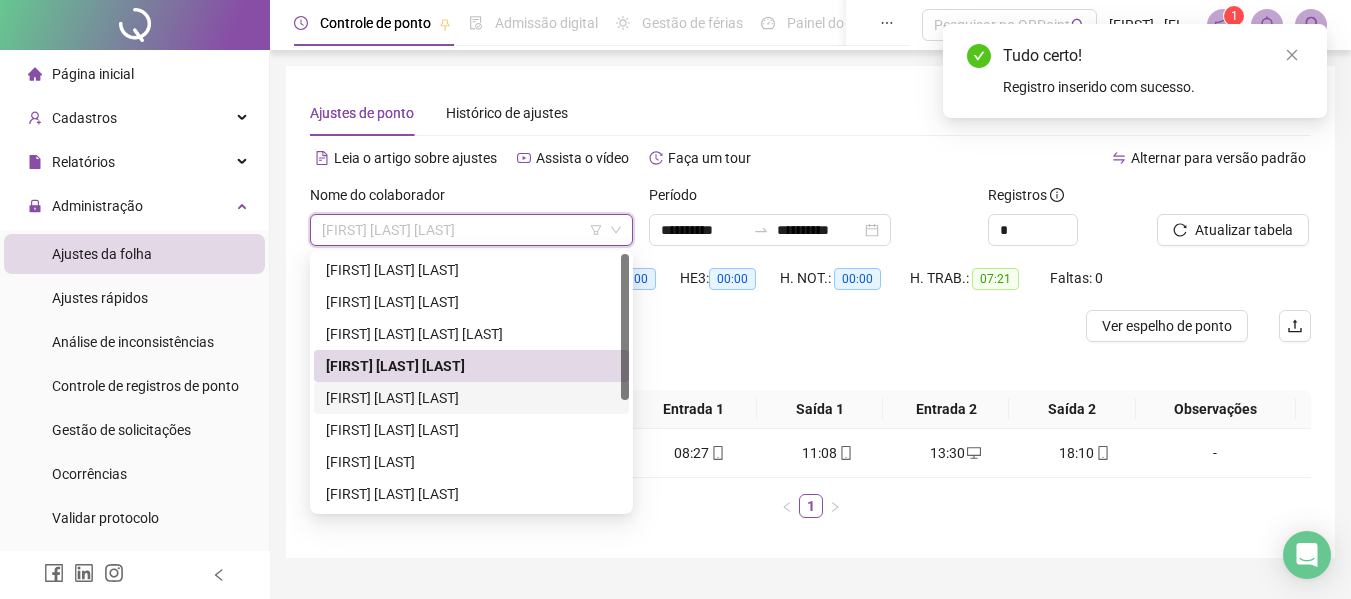 click on "[FIRST] [LAST] [LAST]" at bounding box center [471, 398] 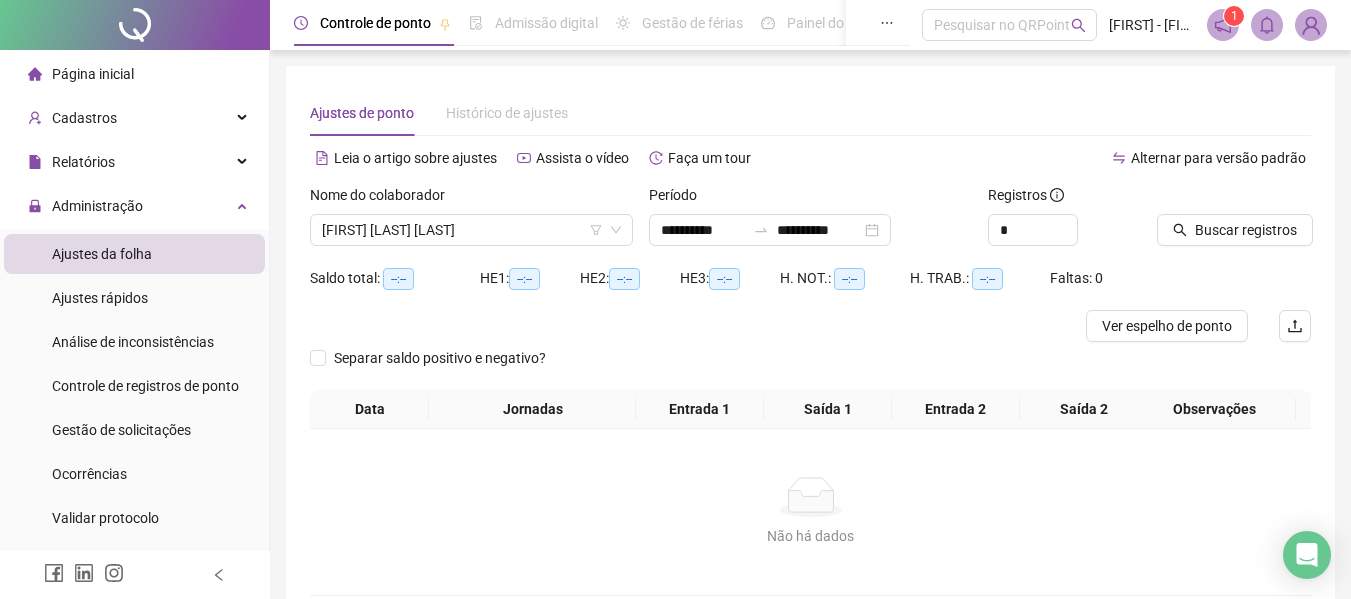 click 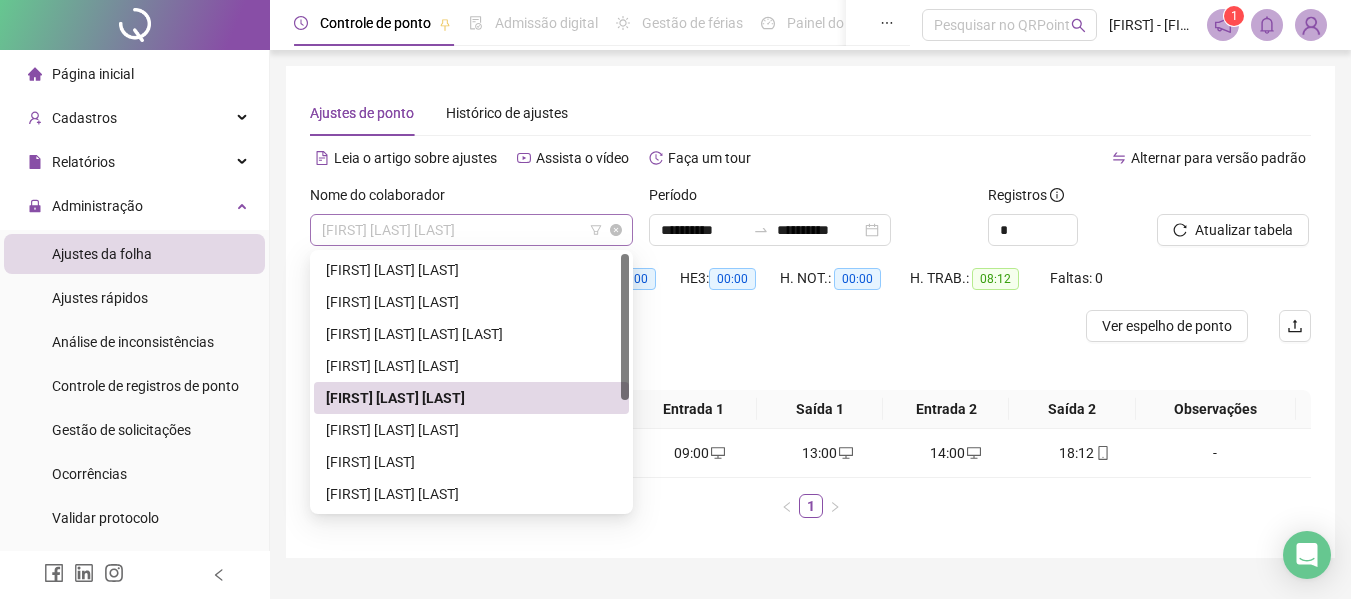 click on "[FIRST] [LAST] [LAST]" at bounding box center [471, 230] 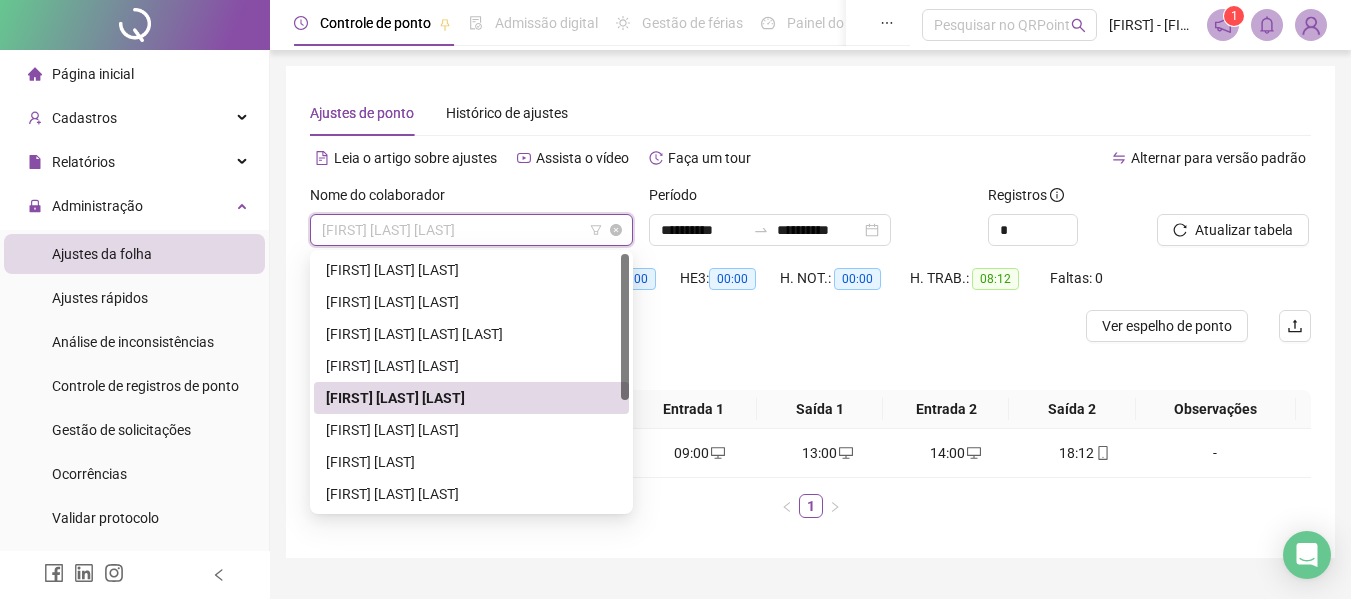 click on "[FIRST] [LAST] [LAST]" at bounding box center [471, 230] 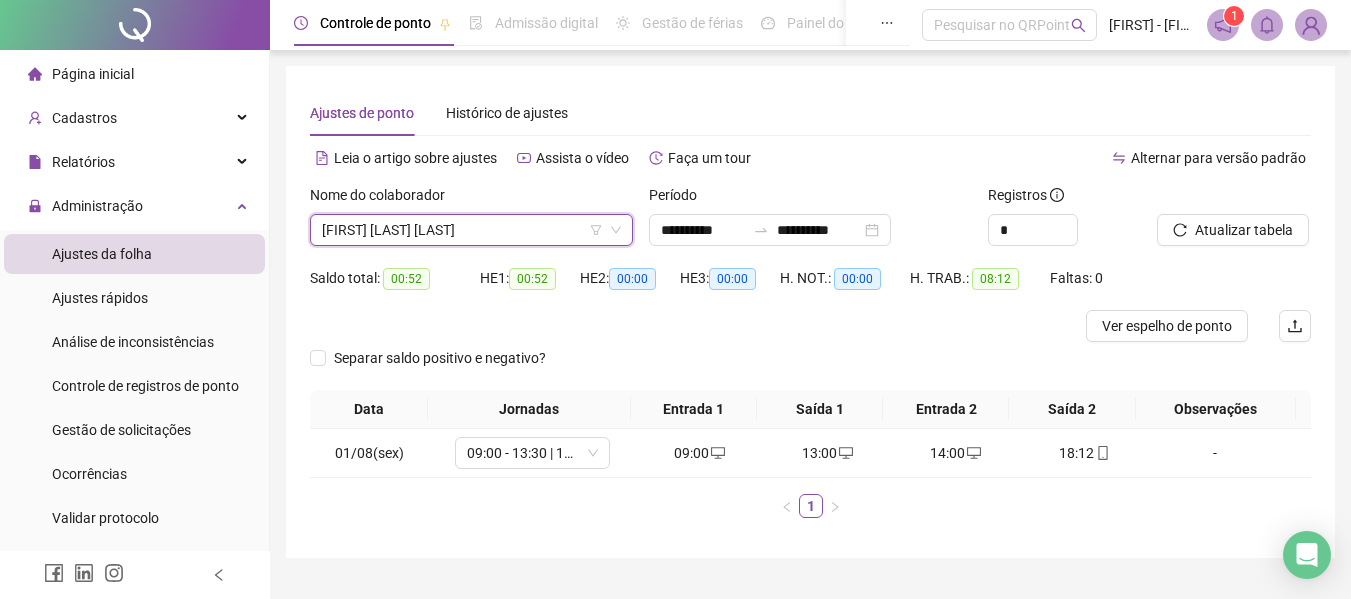 drag, startPoint x: 510, startPoint y: 230, endPoint x: 503, endPoint y: 260, distance: 30.805843 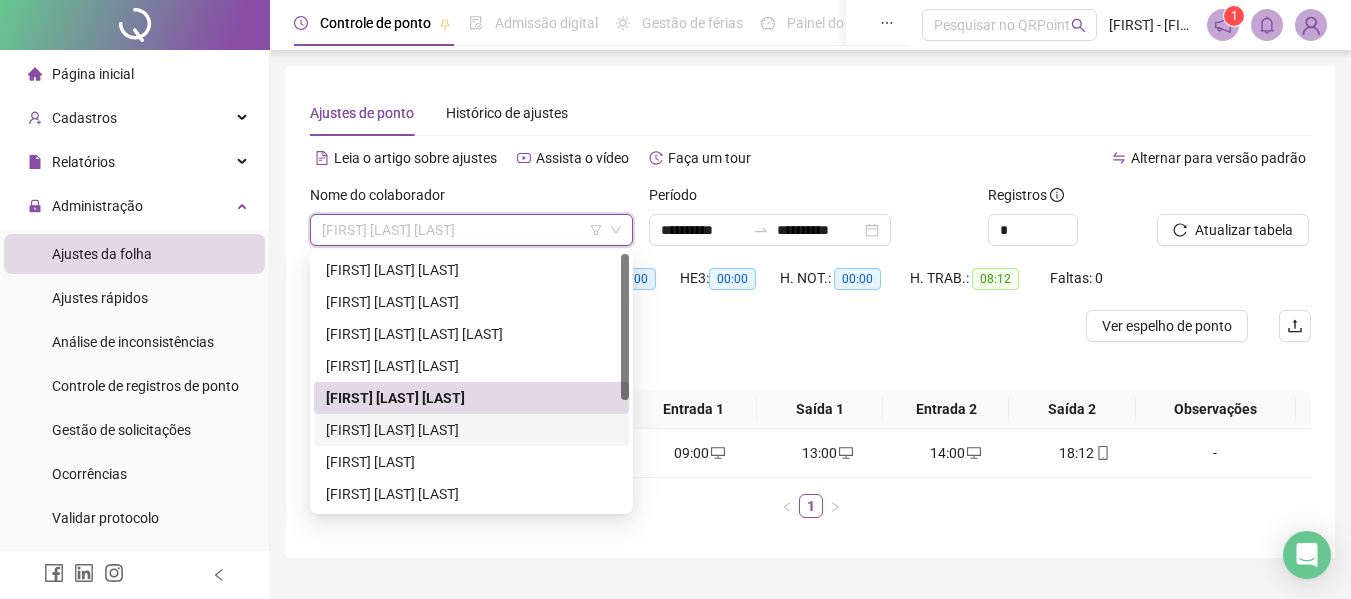 click on "[FIRST] [LAST] [LAST]" at bounding box center [471, 430] 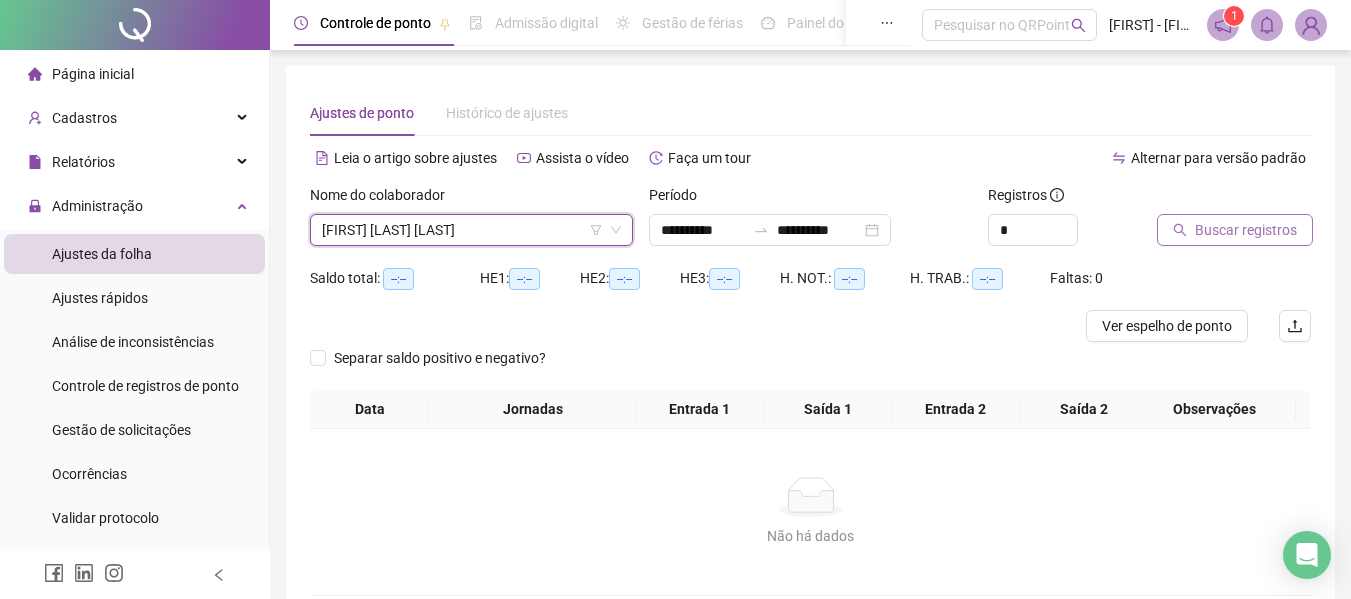 click on "Buscar registros" at bounding box center [1246, 230] 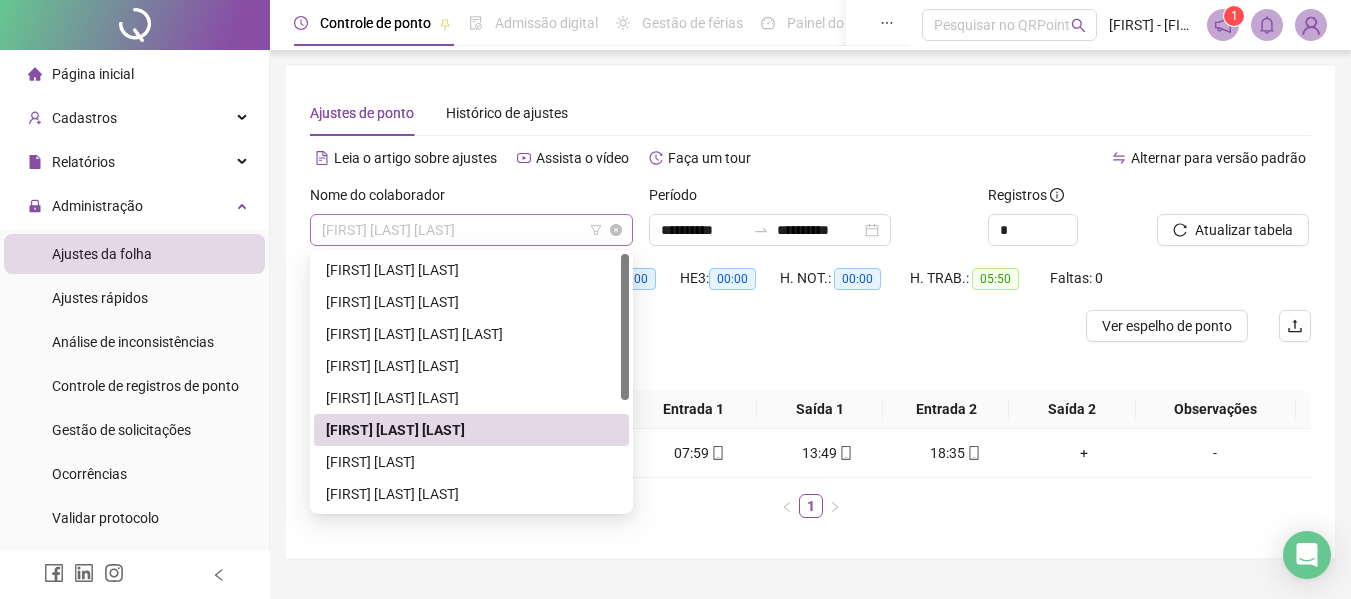 click on "[FIRST] [LAST] [LAST]" at bounding box center [471, 230] 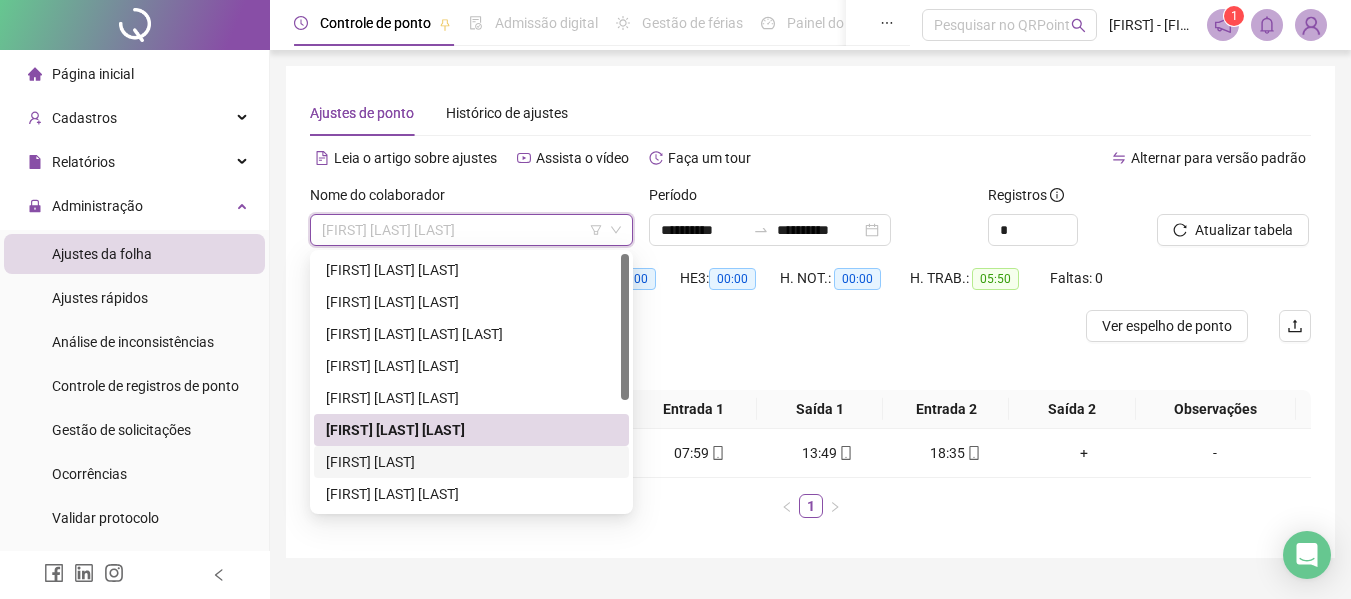 click on "[FIRST] [LAST]" at bounding box center [471, 462] 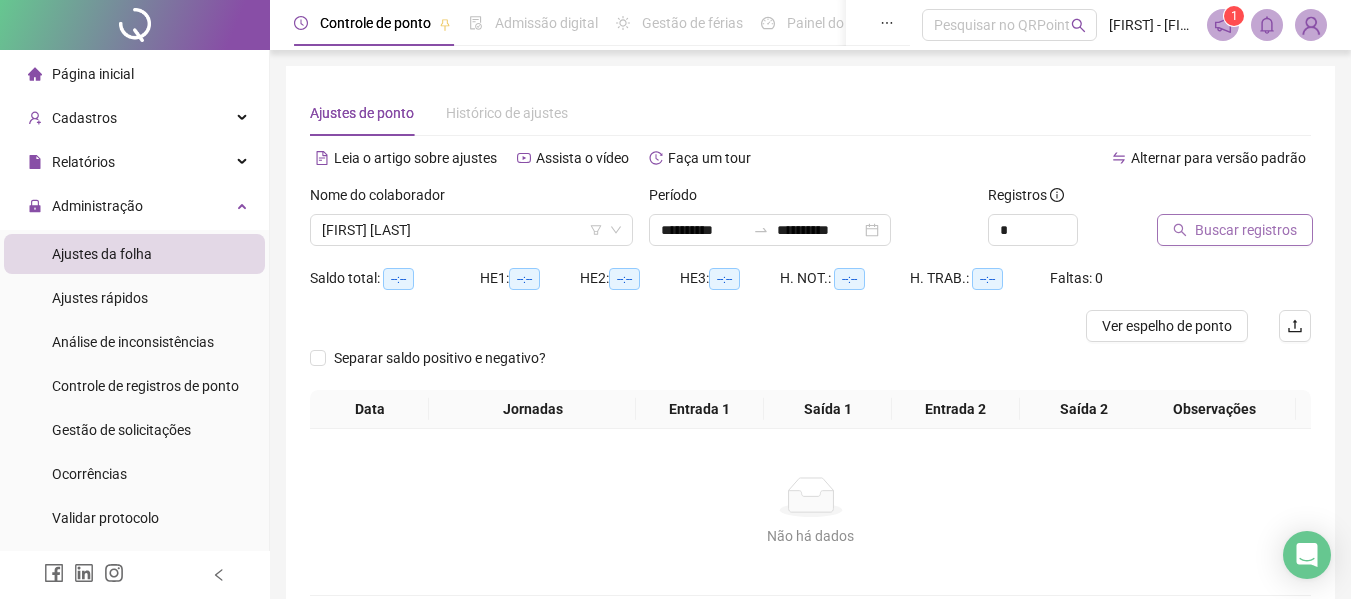 click on "Buscar registros" at bounding box center (1246, 230) 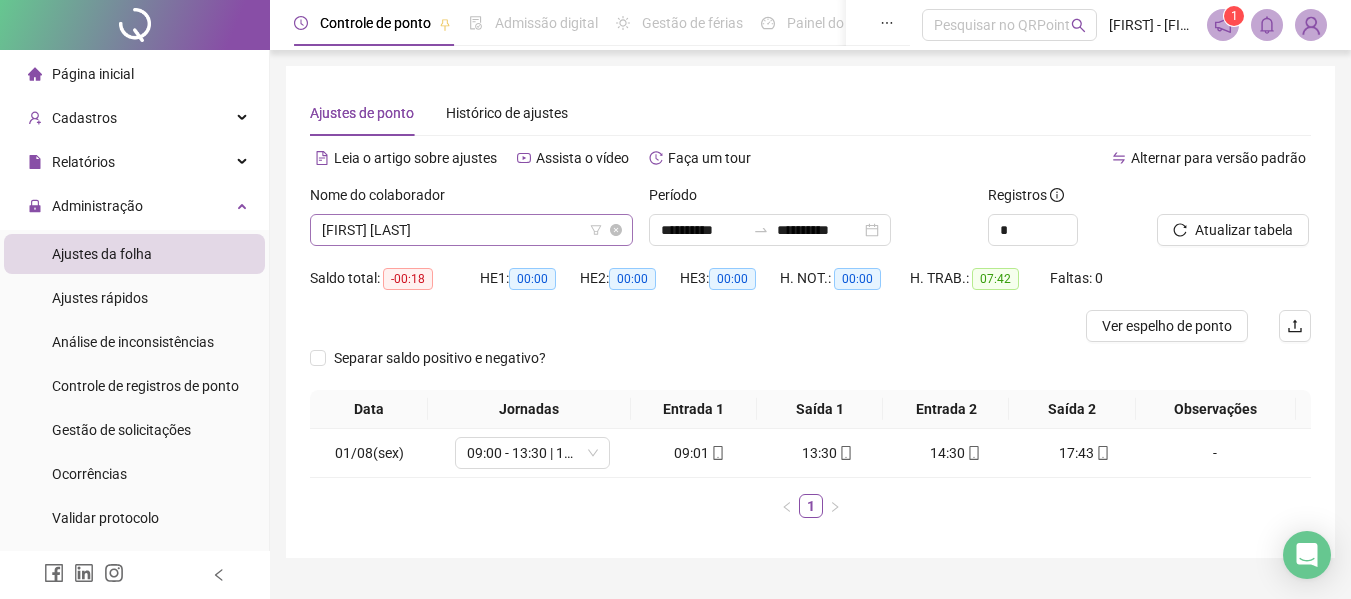 click on "[FIRST] [LAST]" at bounding box center (471, 230) 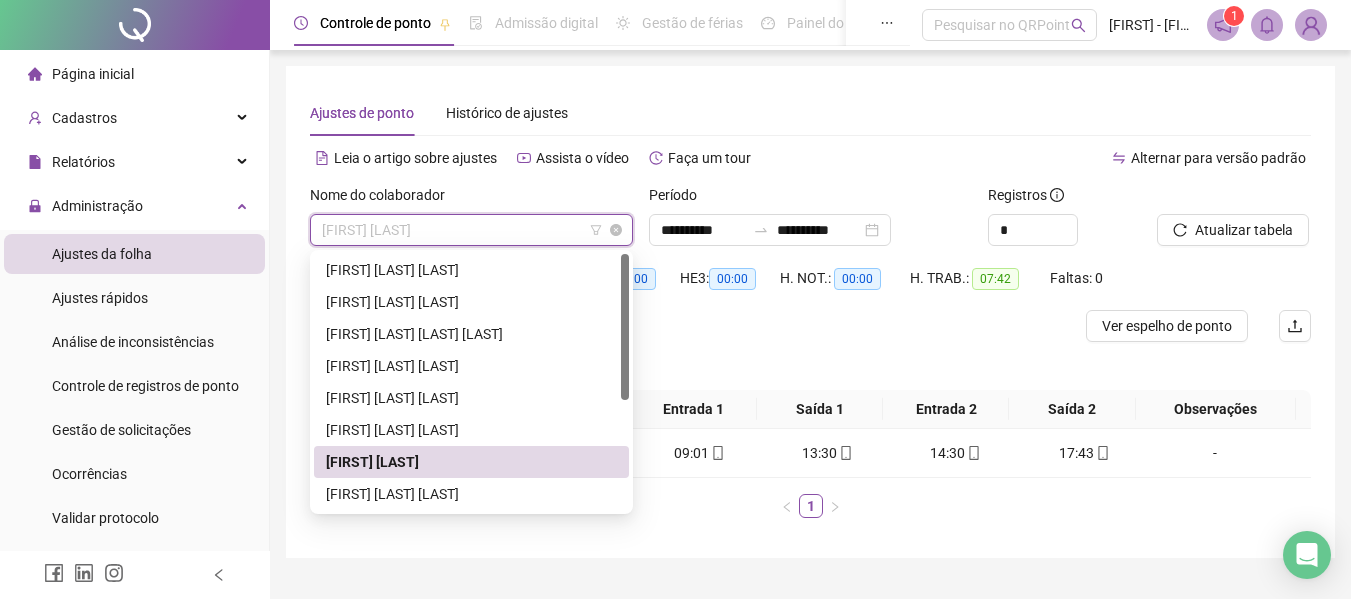click on "[FIRST] [LAST]" at bounding box center [471, 230] 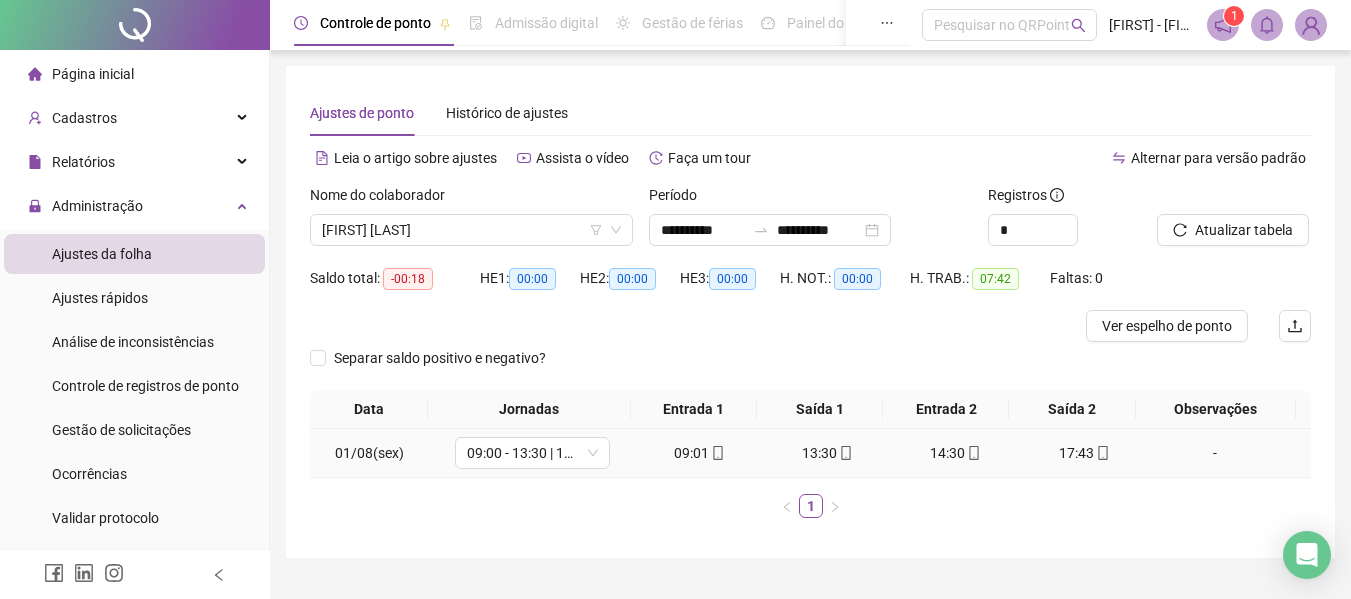 click 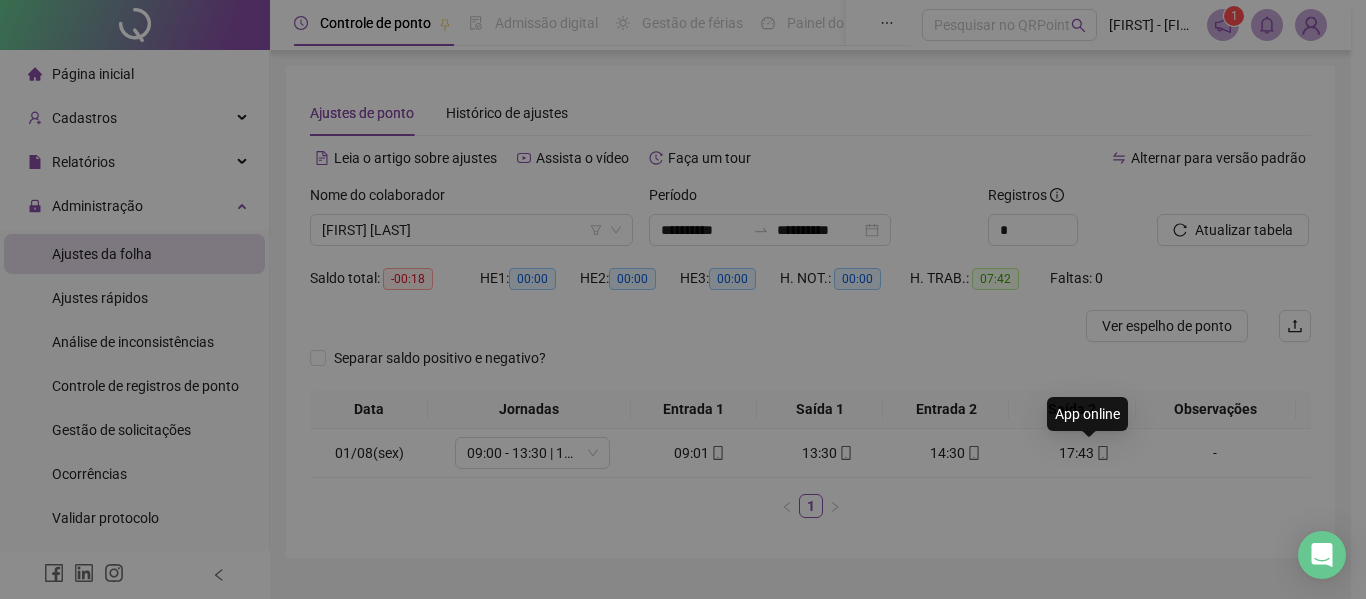 type on "**********" 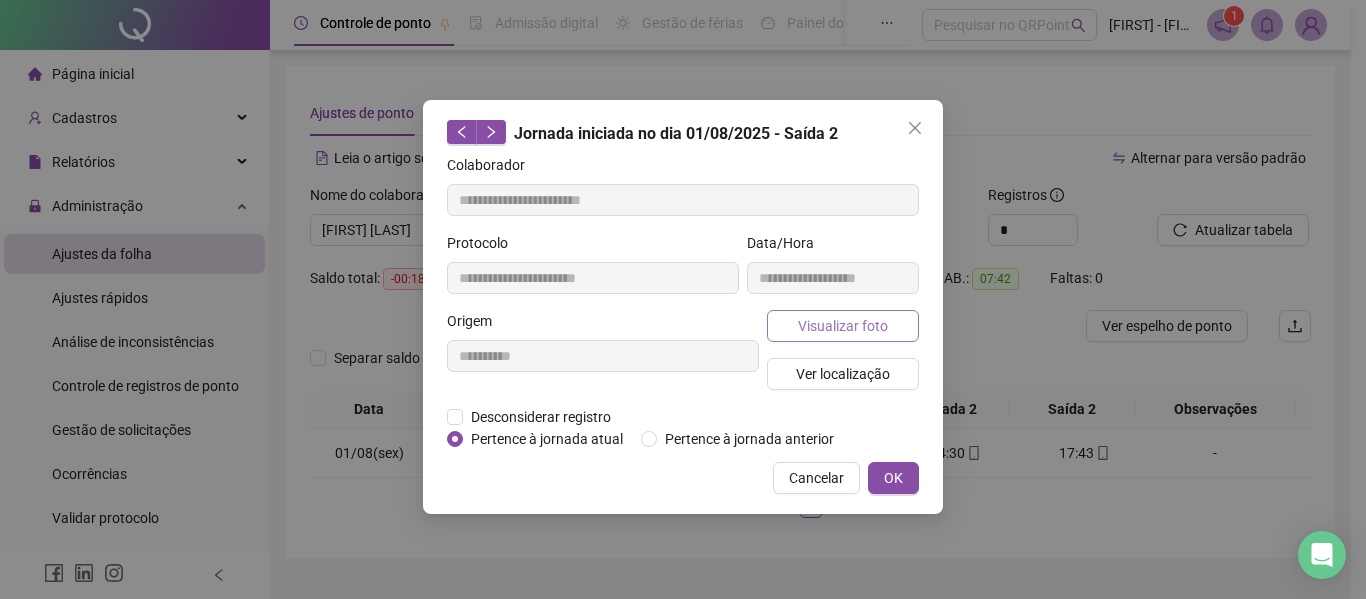 click on "Visualizar foto" at bounding box center [843, 326] 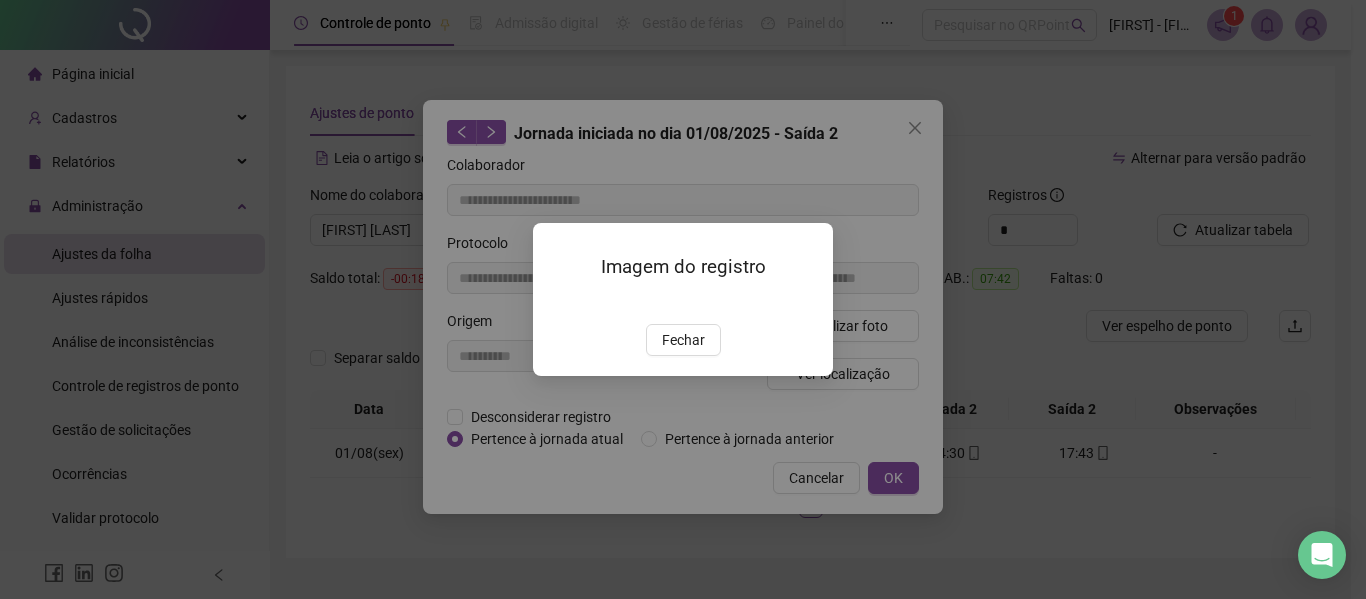 click on "Imagem do registro Fechar" at bounding box center (683, 299) 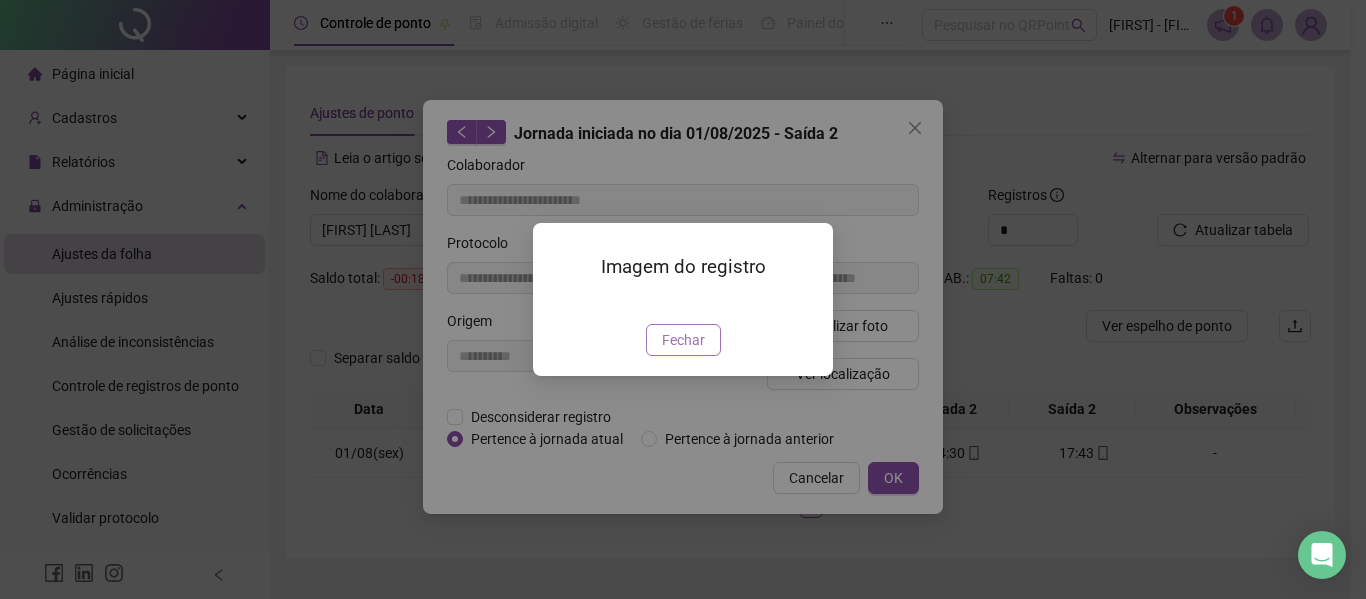 click on "Fechar" at bounding box center [683, 340] 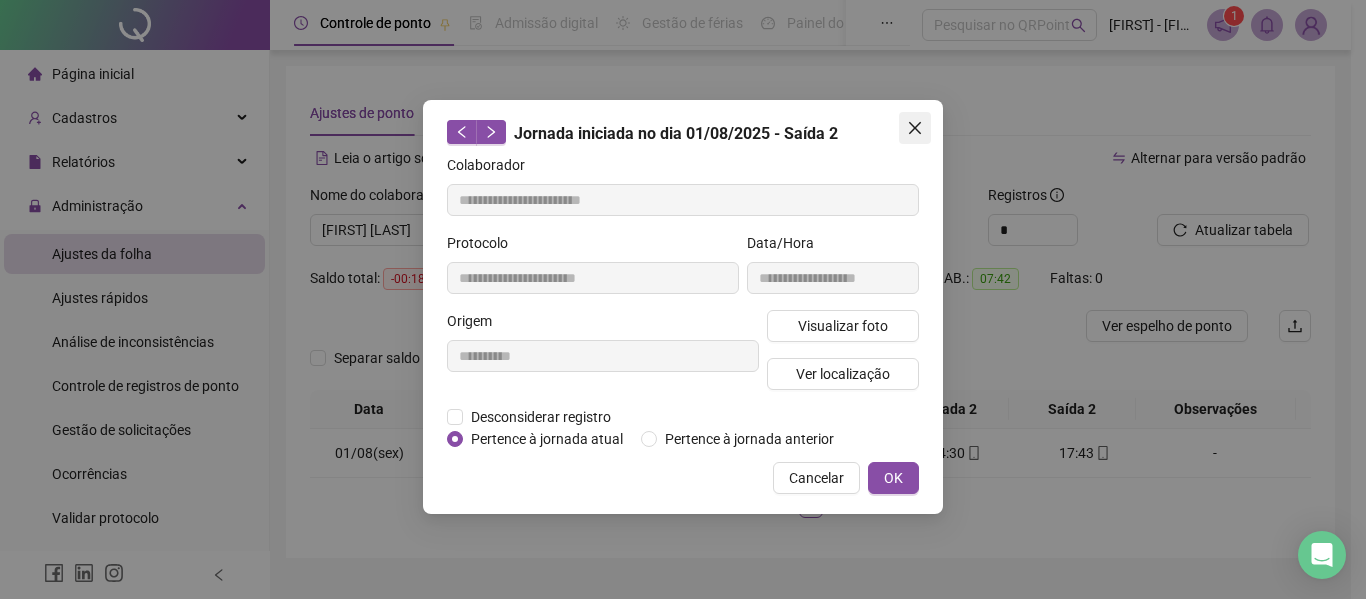 click 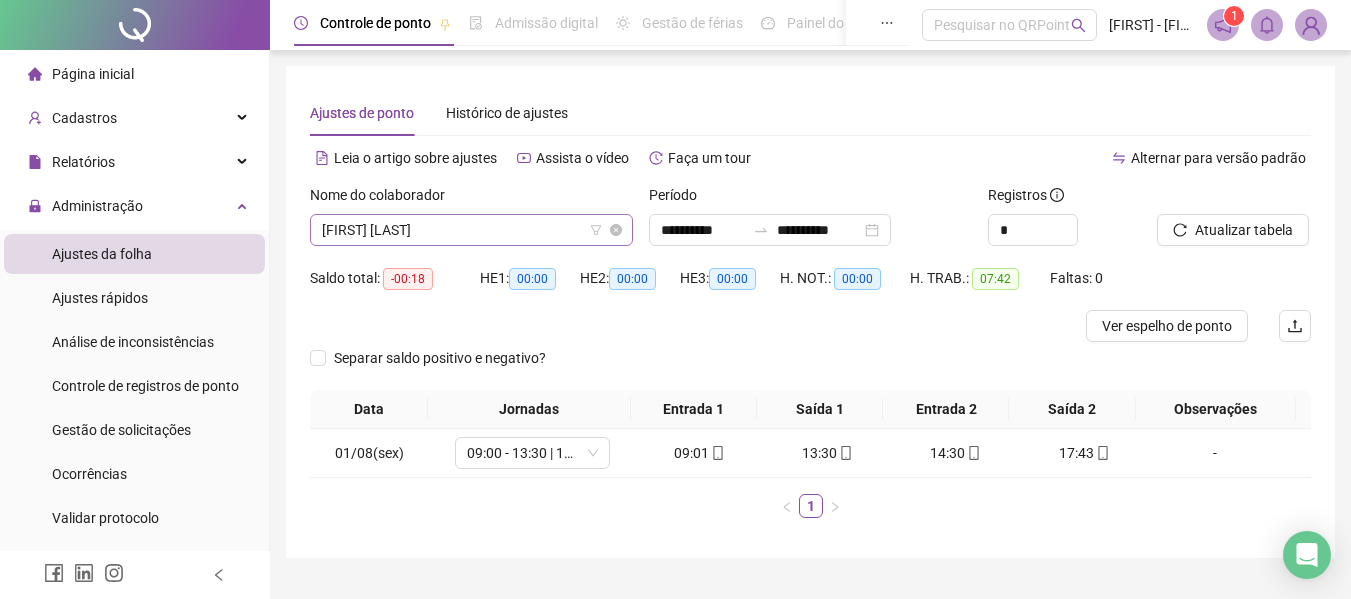 click on "[FIRST] [LAST]" at bounding box center [471, 230] 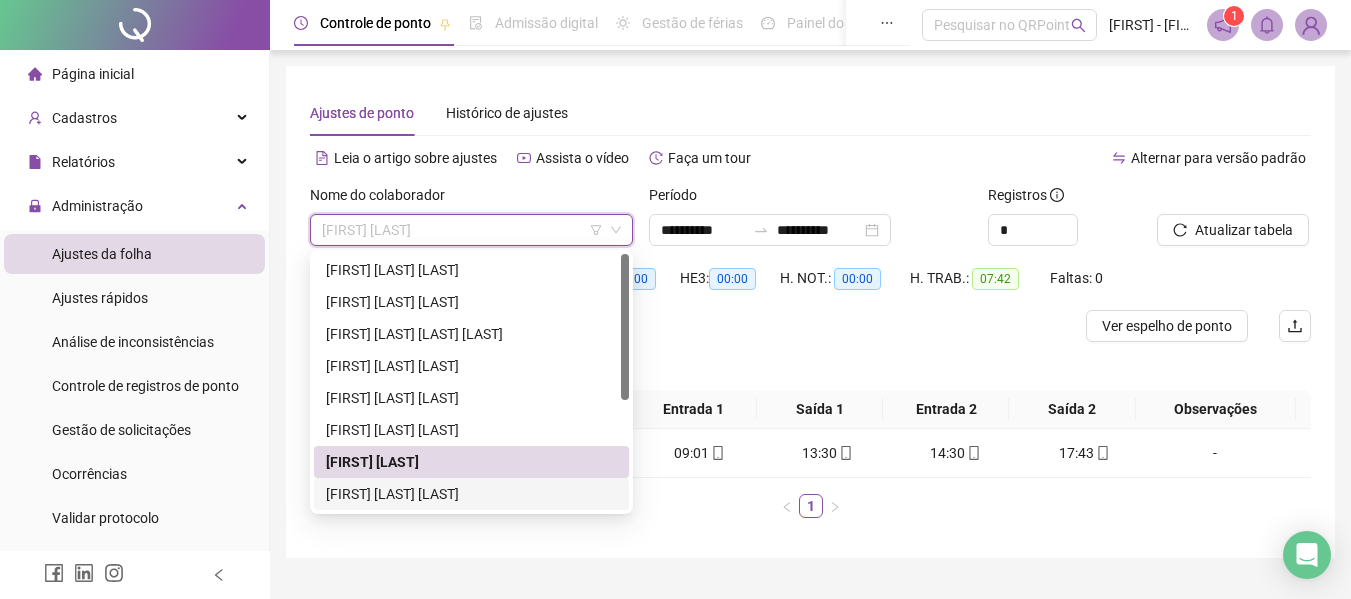 click on "[FIRST] [LAST] [LAST]" at bounding box center [471, 494] 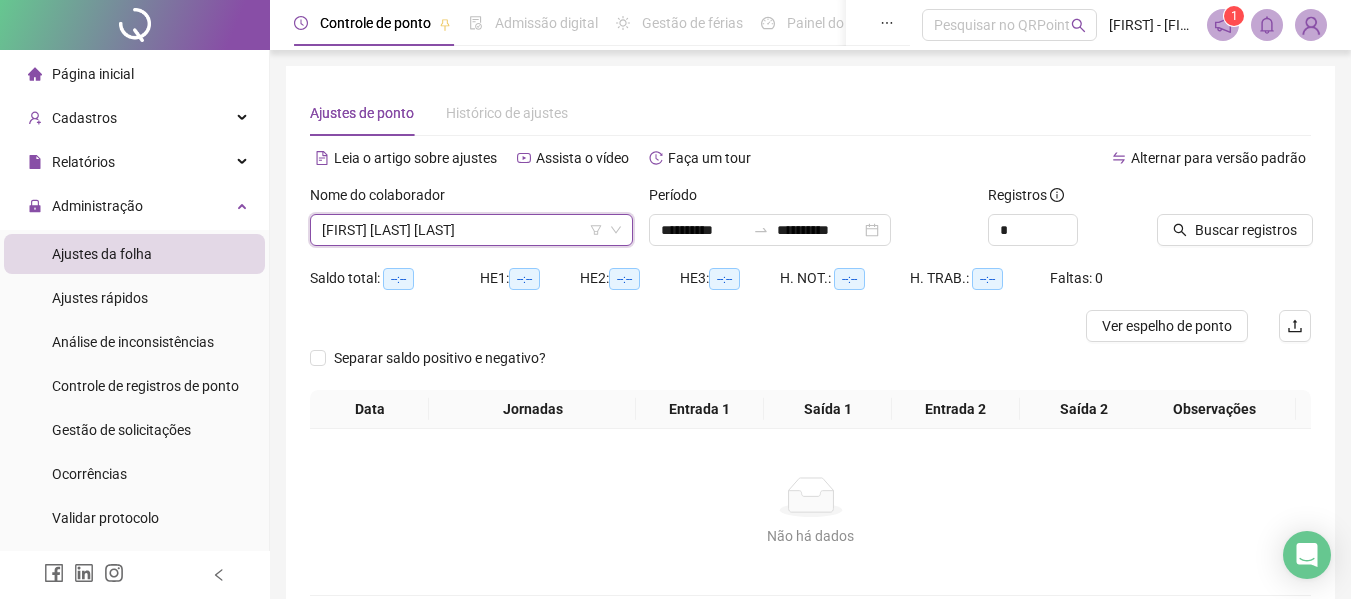 click on "Buscar registros" at bounding box center [1234, 223] 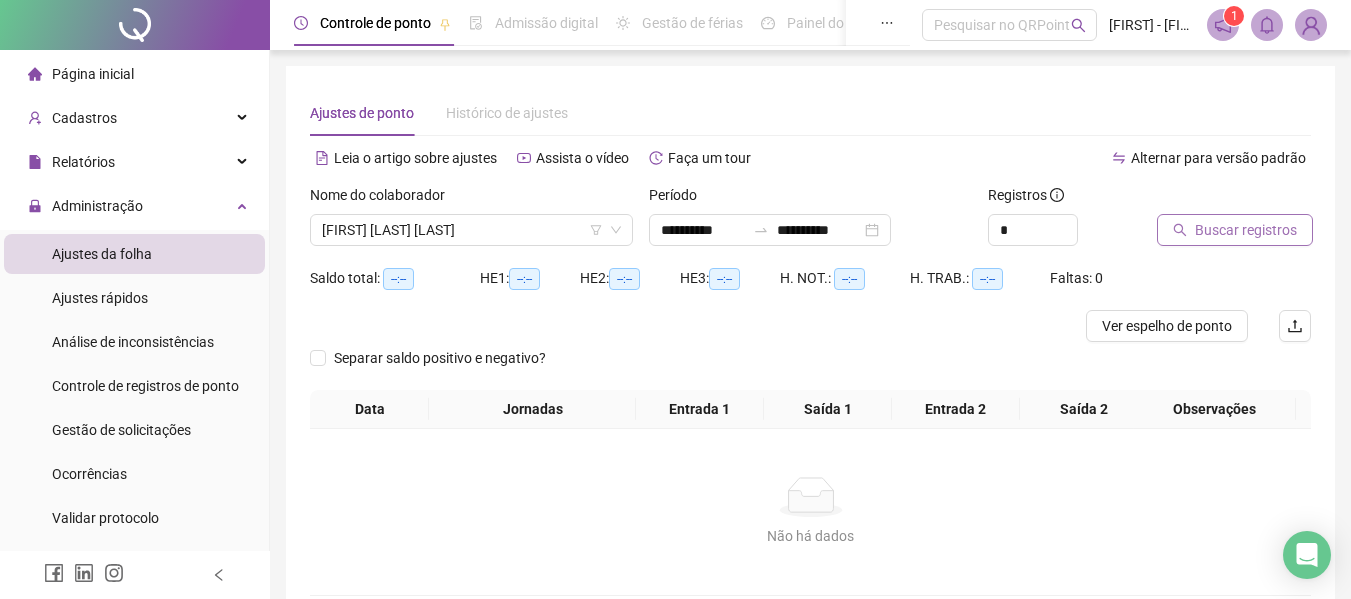 click on "Buscar registros" at bounding box center [1235, 230] 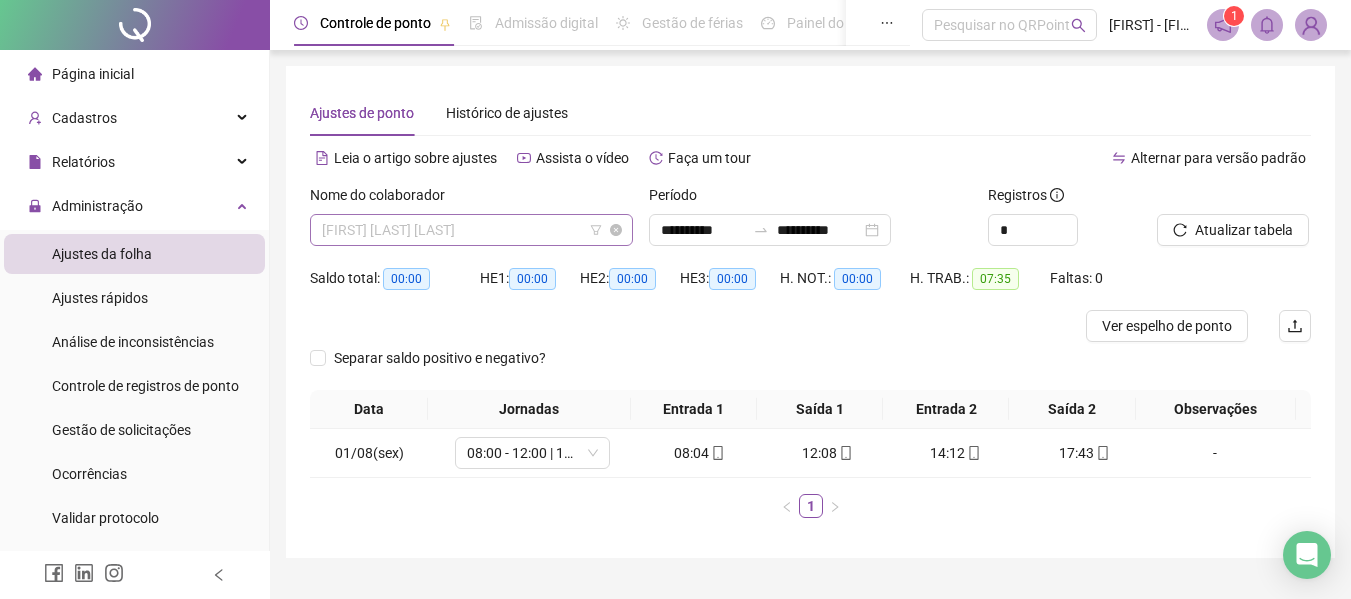 drag, startPoint x: 567, startPoint y: 216, endPoint x: 561, endPoint y: 229, distance: 14.3178215 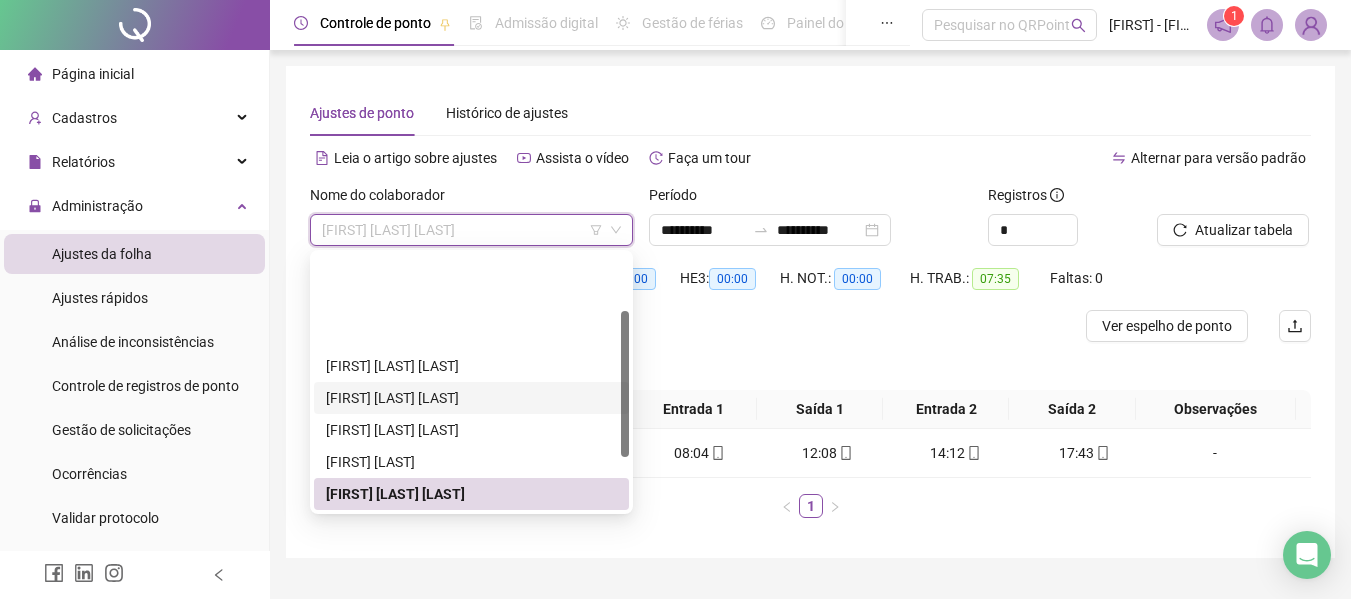 scroll, scrollTop: 100, scrollLeft: 0, axis: vertical 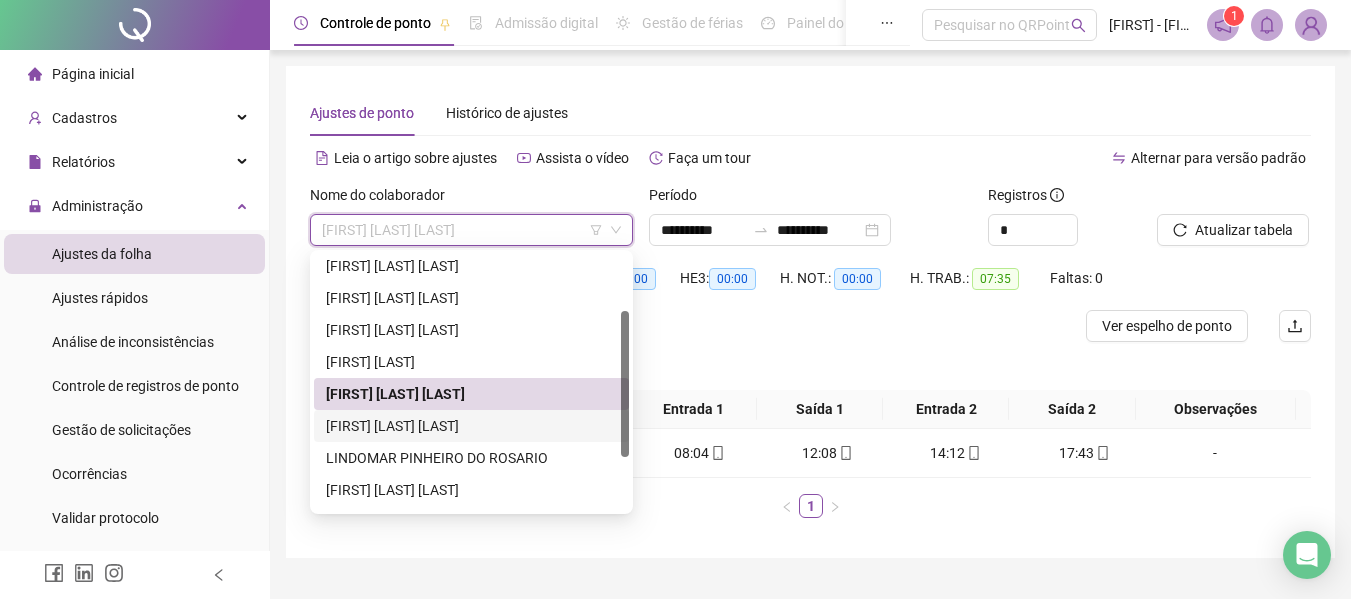 click on "[FIRST] [LAST] [LAST]" at bounding box center (471, 426) 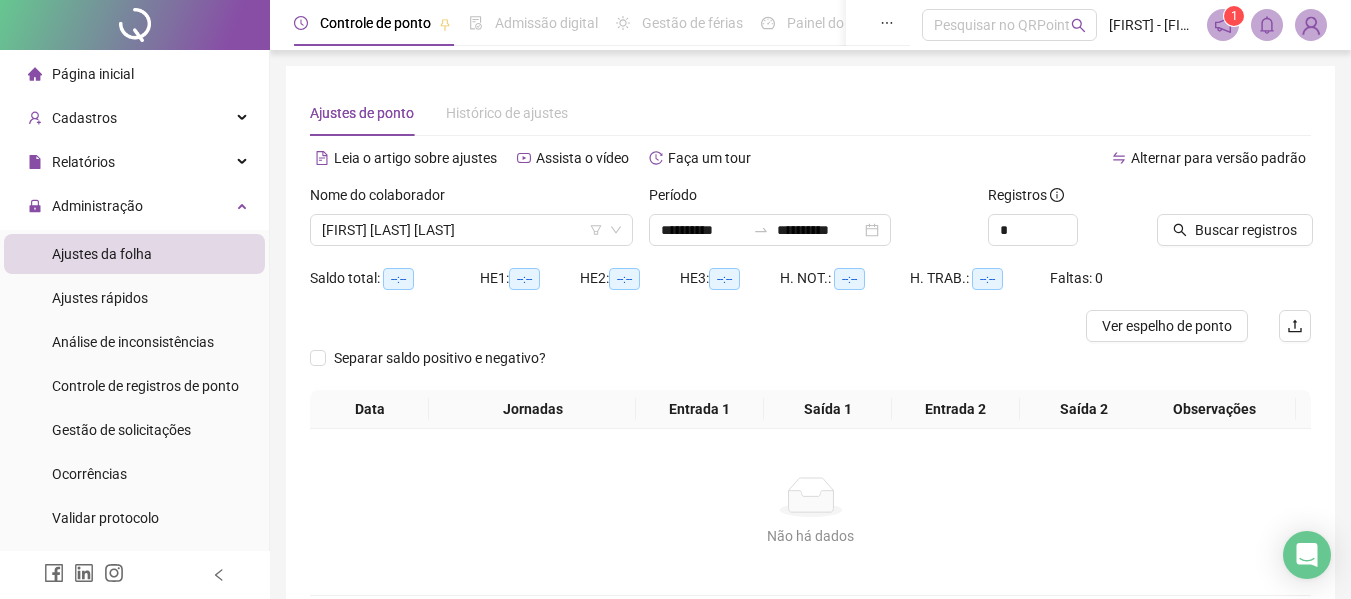click on "Buscar registros" at bounding box center (1234, 215) 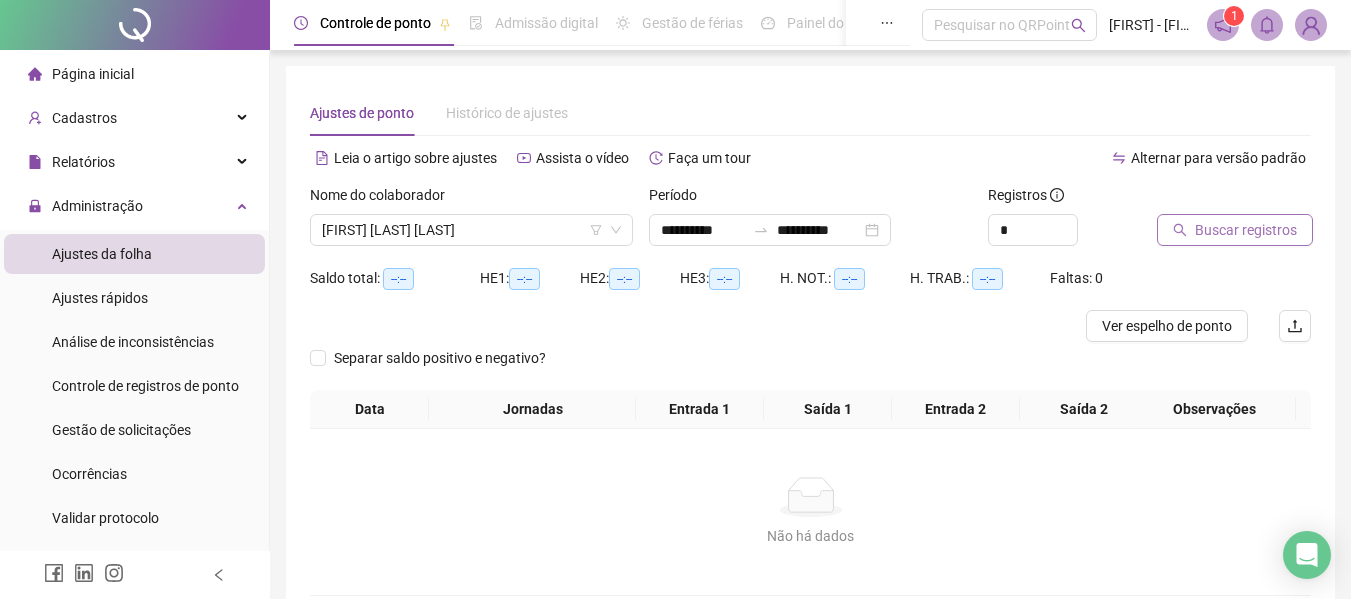 click on "Buscar registros" at bounding box center (1246, 230) 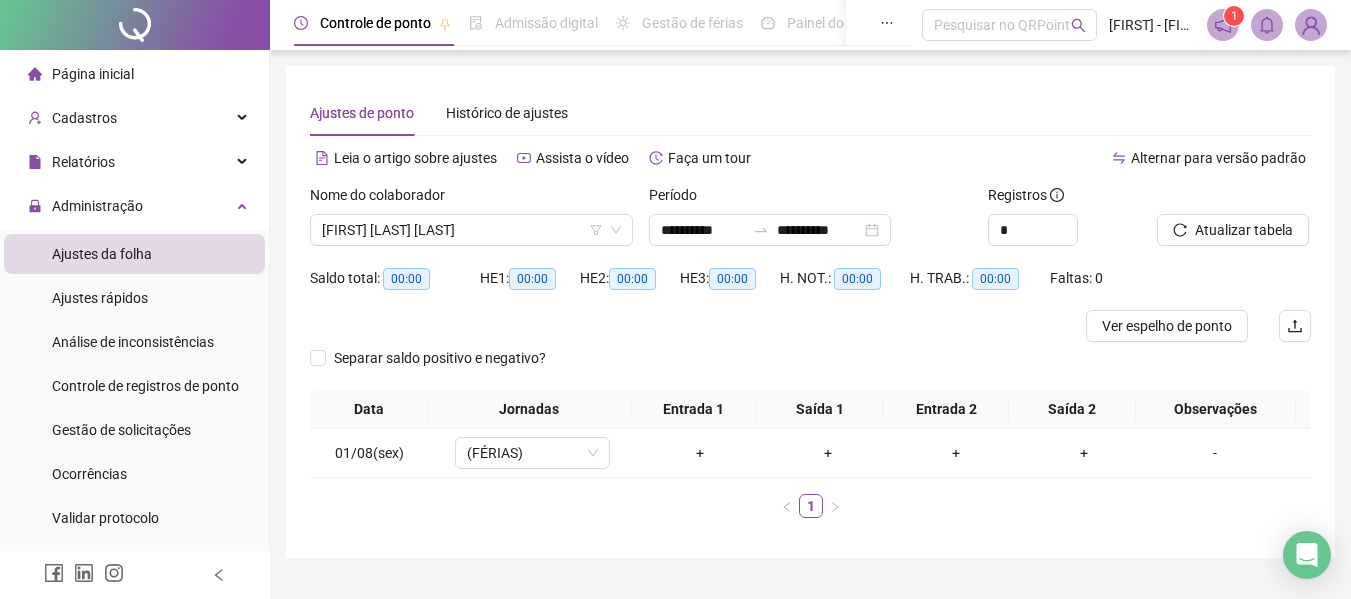 click on "Nome do colaborador" at bounding box center (384, 195) 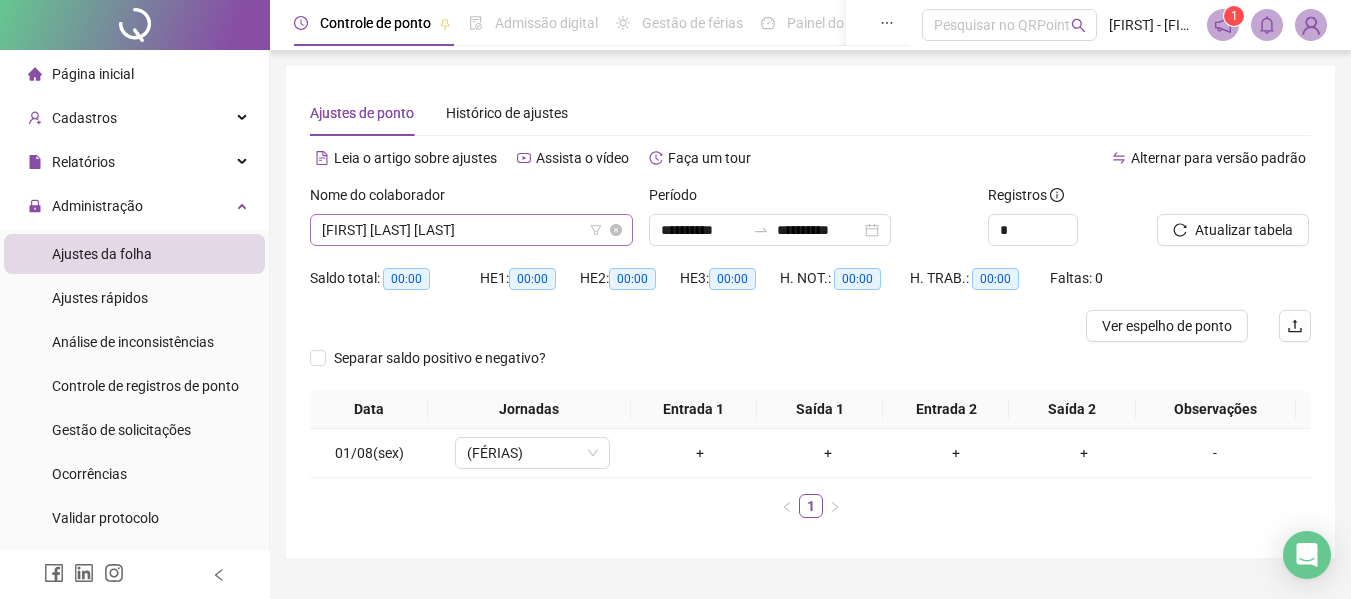 drag, startPoint x: 455, startPoint y: 204, endPoint x: 462, endPoint y: 220, distance: 17.464249 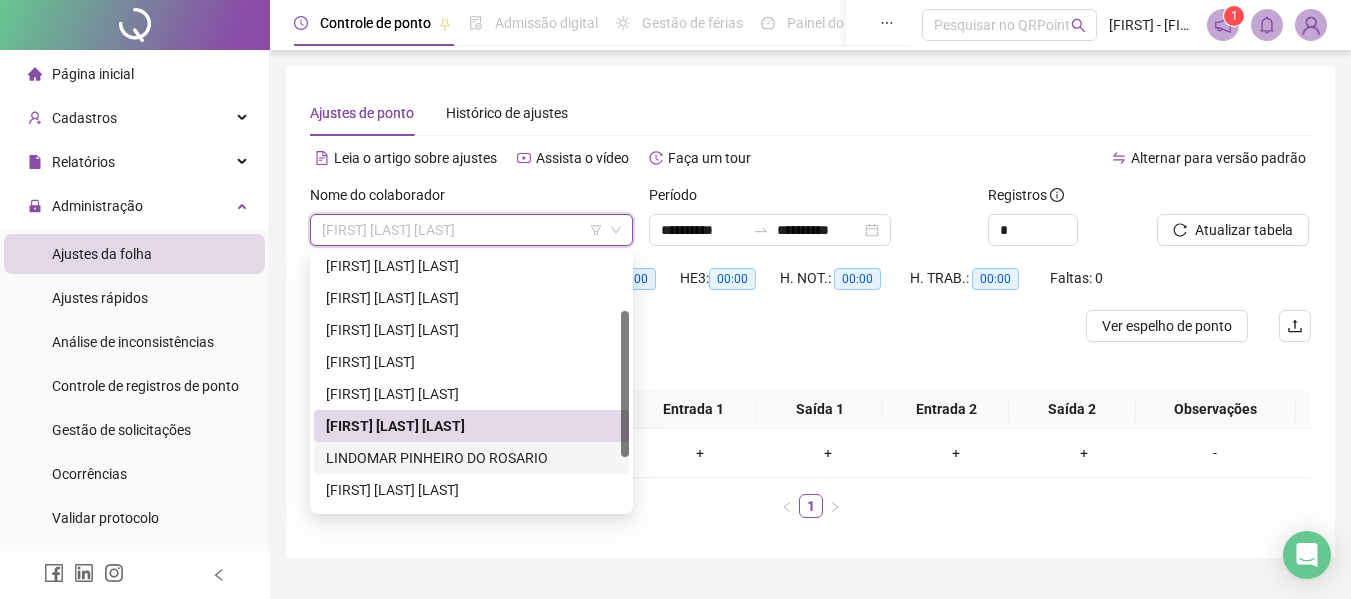 click on "LINDOMAR PINHEIRO DO ROSARIO" at bounding box center [471, 458] 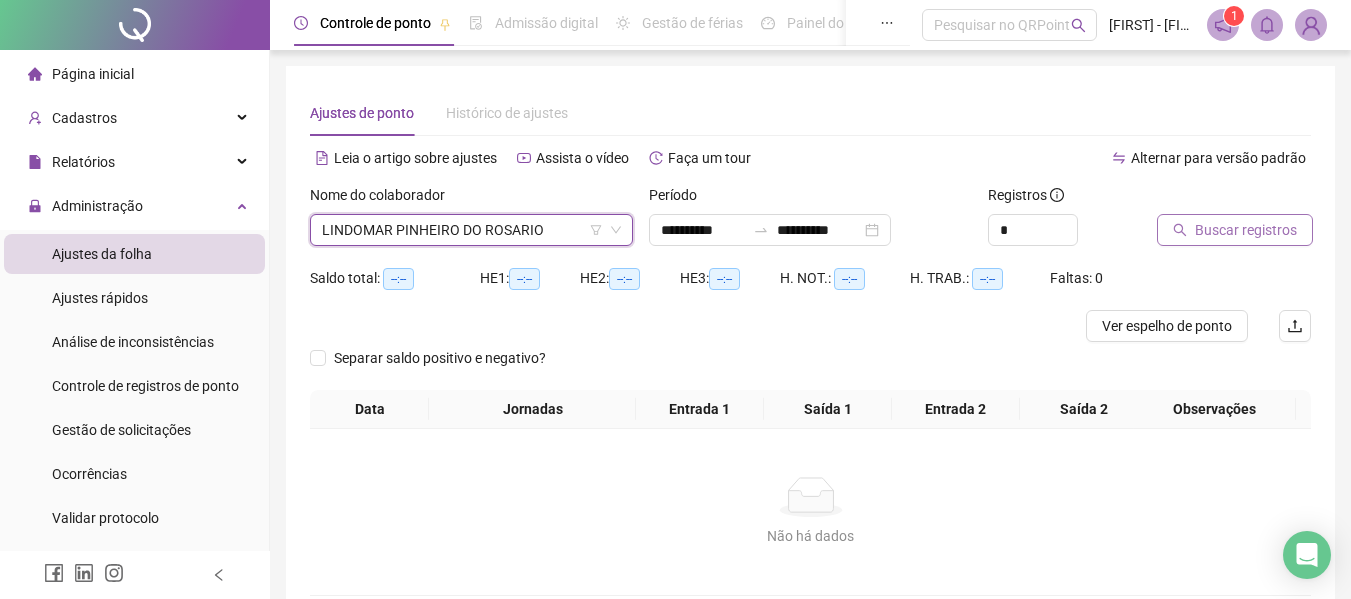 click on "Buscar registros" at bounding box center (1209, 230) 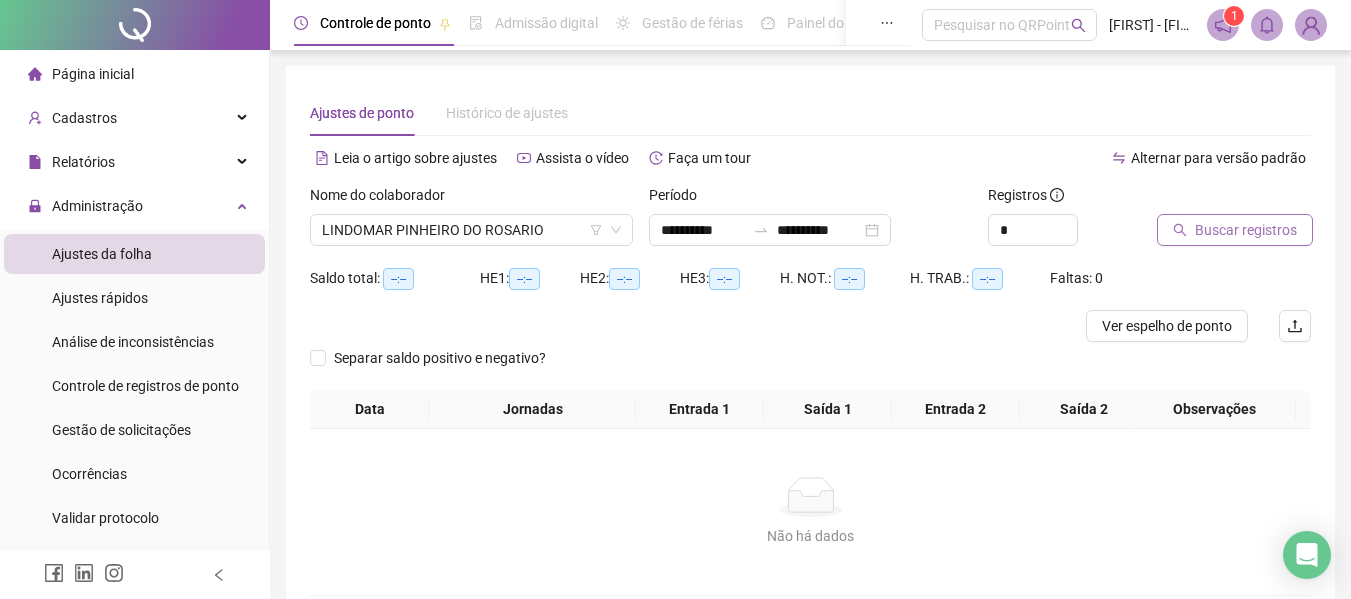 click on "Buscar registros" at bounding box center [1235, 230] 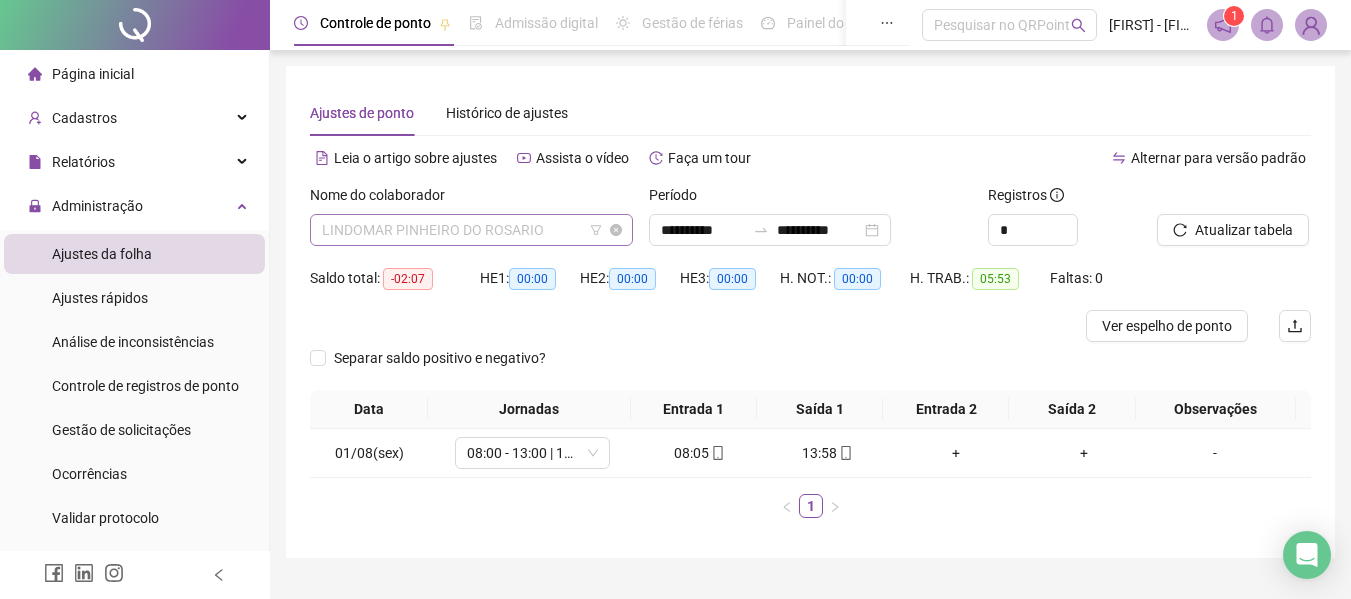 click on "LINDOMAR PINHEIRO DO ROSARIO" at bounding box center (471, 230) 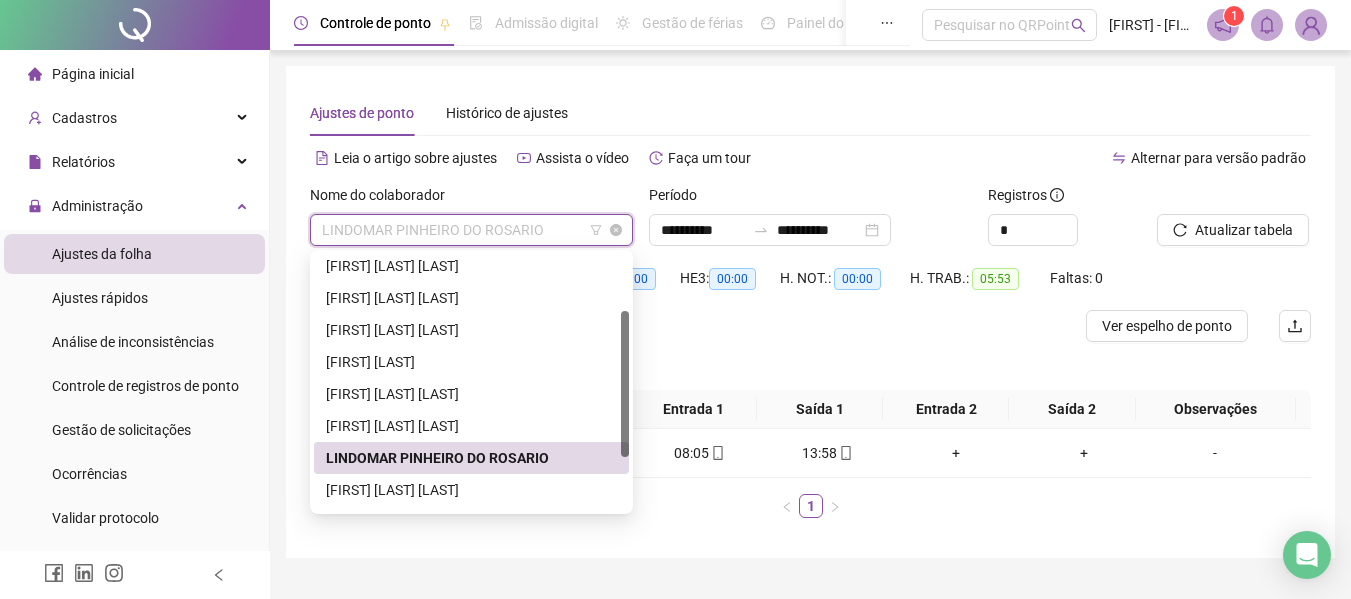 click on "LINDOMAR PINHEIRO DO ROSARIO" at bounding box center [471, 230] 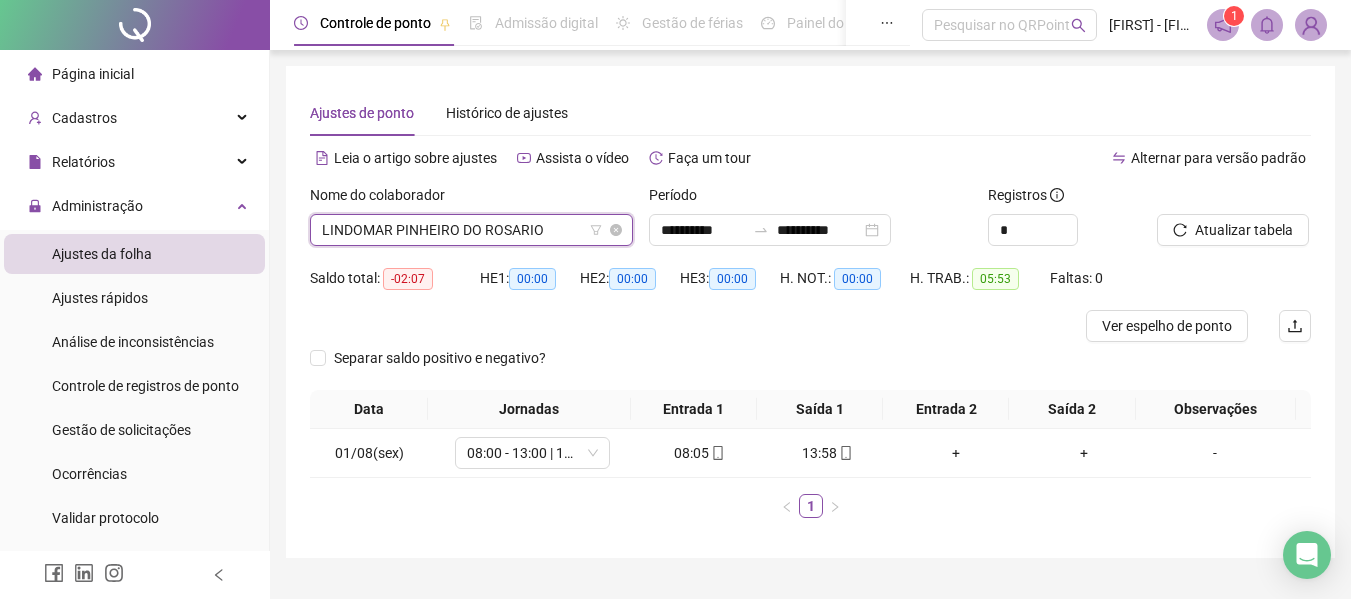 click on "LINDOMAR PINHEIRO DO ROSARIO" at bounding box center (471, 230) 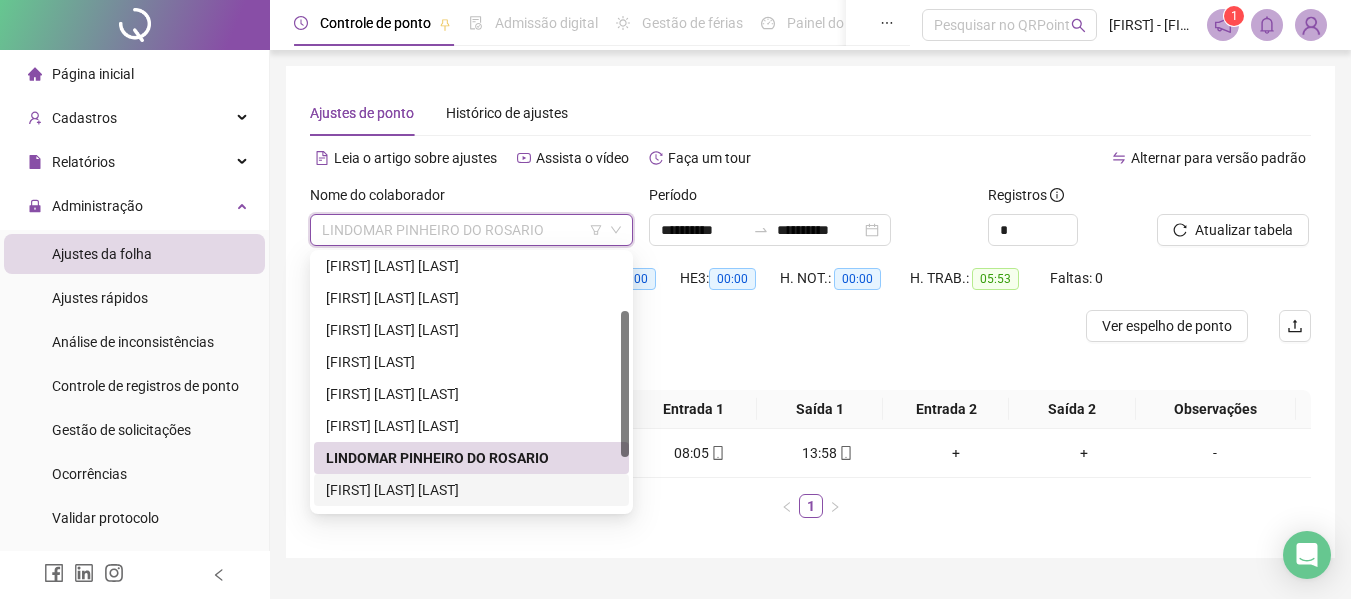 click on "[FIRST] [LAST] [LAST]" at bounding box center (471, 490) 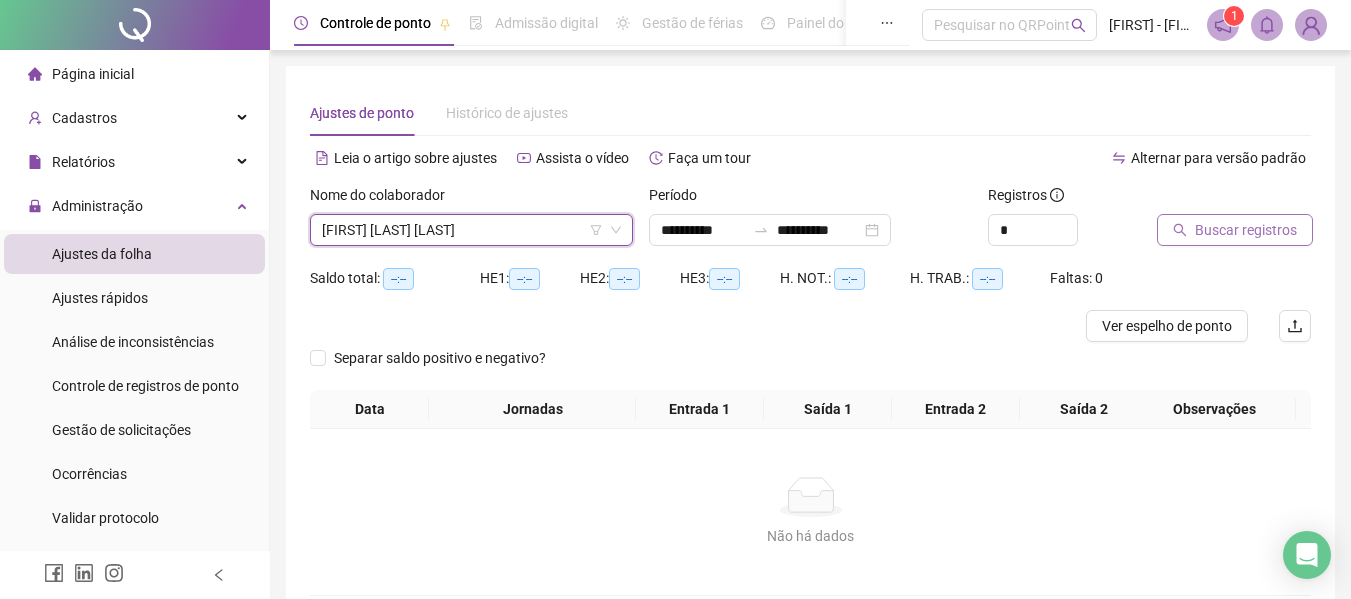 click on "Buscar registros" at bounding box center (1246, 230) 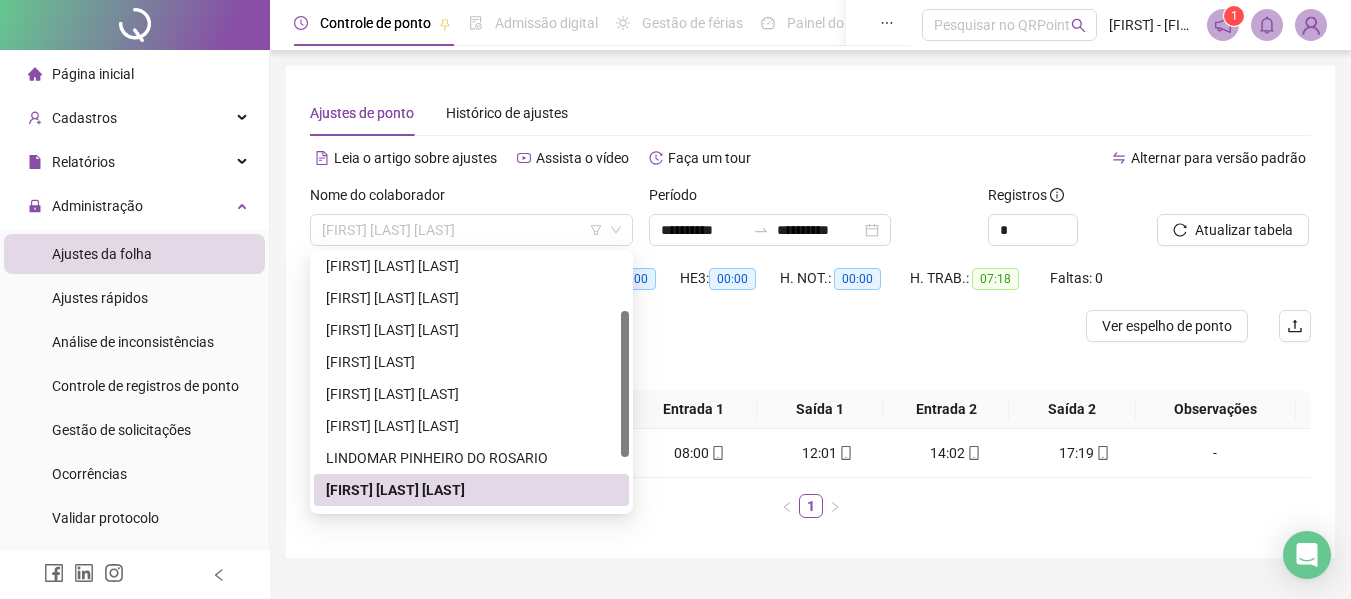drag, startPoint x: 417, startPoint y: 229, endPoint x: 441, endPoint y: 321, distance: 95.07891 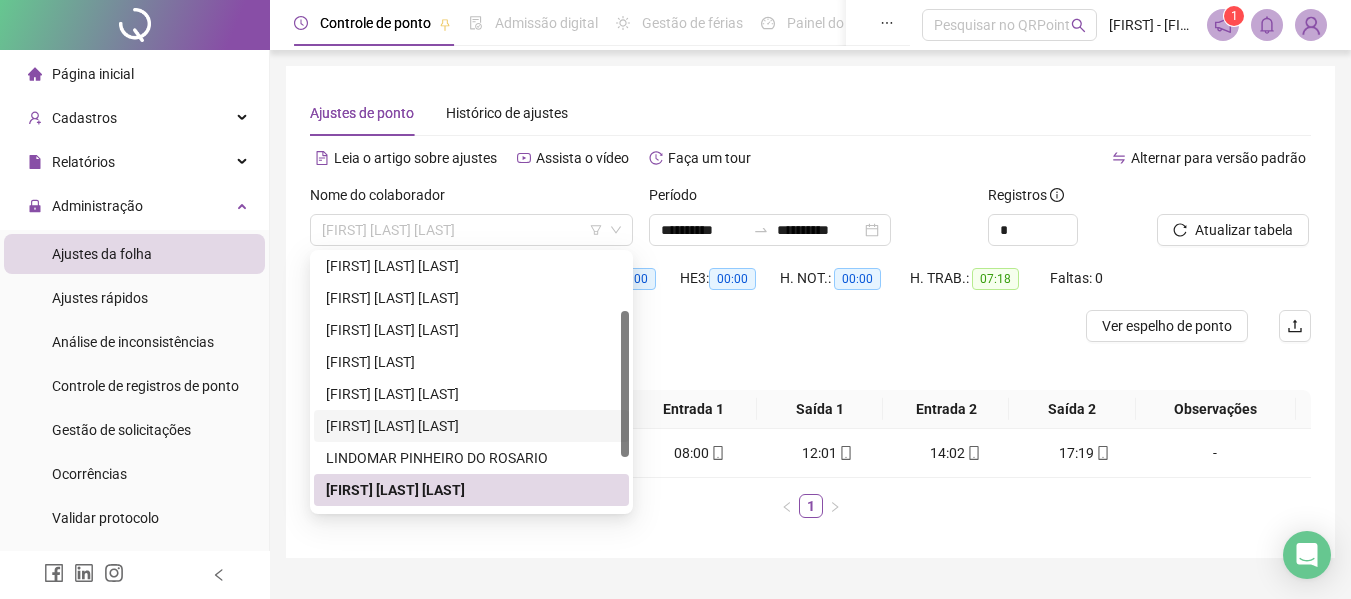 scroll, scrollTop: 192, scrollLeft: 0, axis: vertical 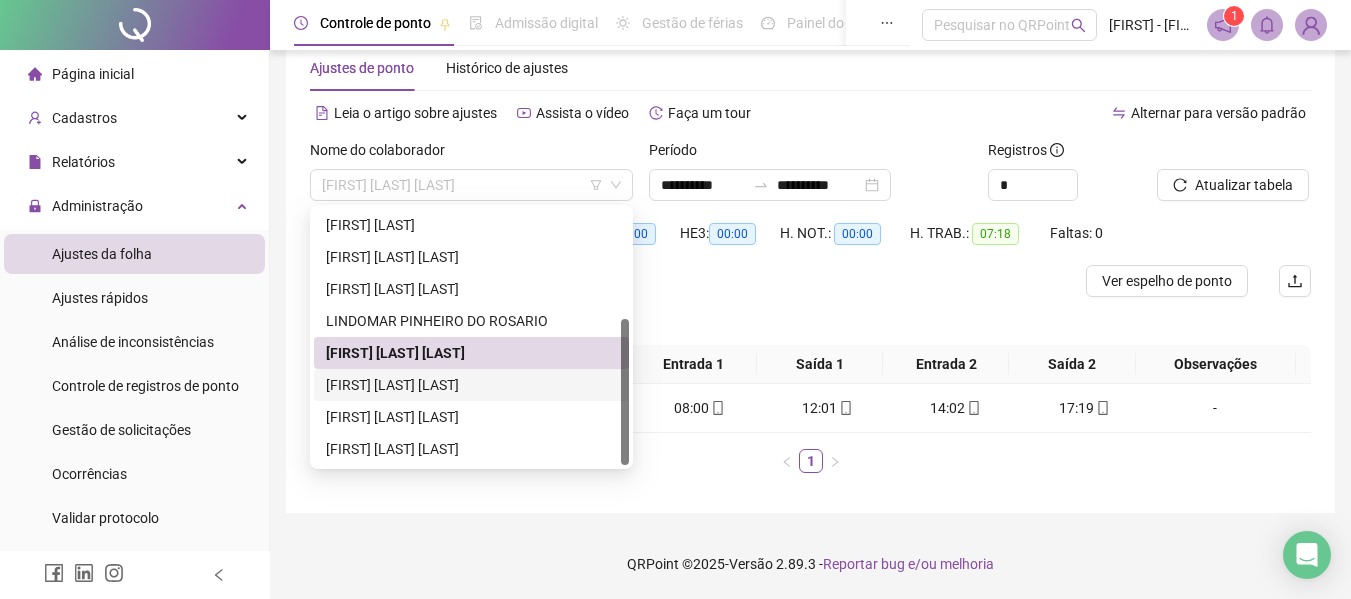 click on "[FIRST] [LAST] [LAST]" at bounding box center [471, 385] 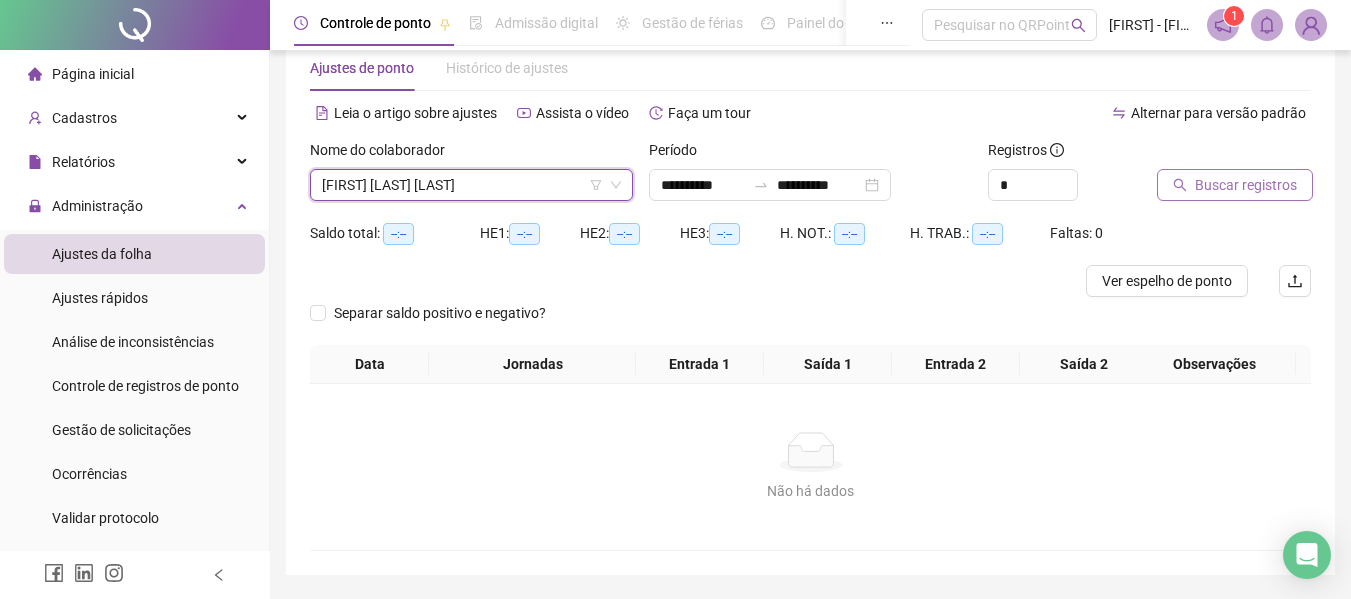 click on "Buscar registros" at bounding box center (1246, 185) 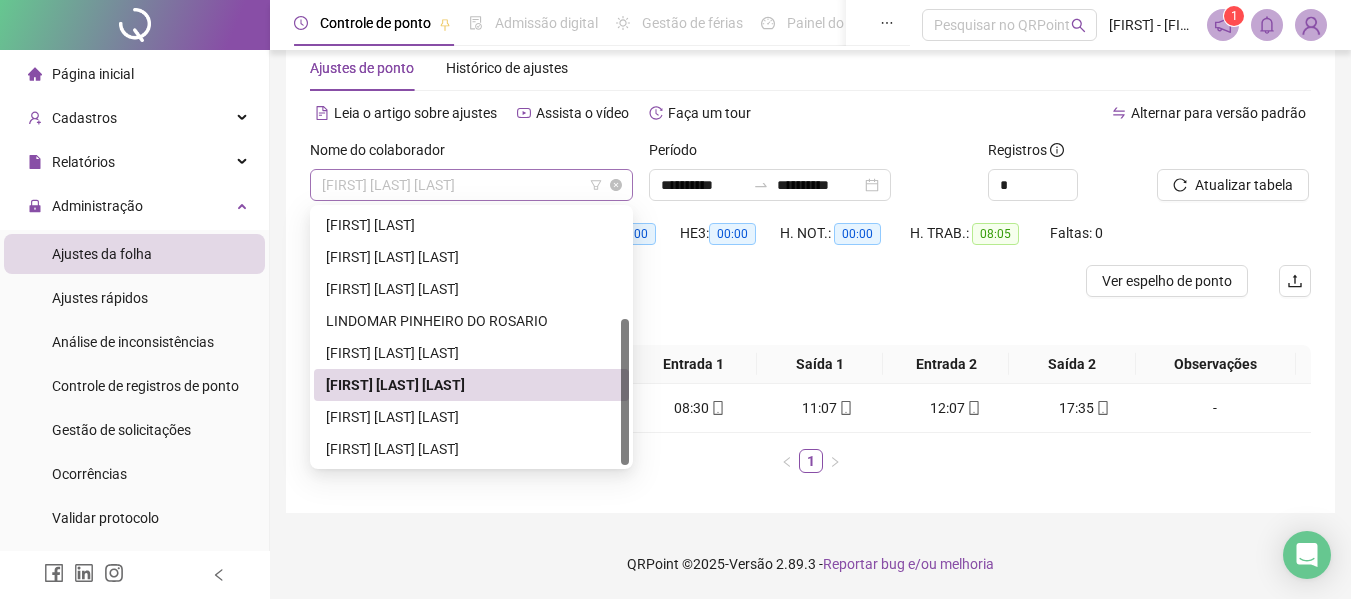 click on "[FIRST] [LAST] [LAST]" at bounding box center (471, 185) 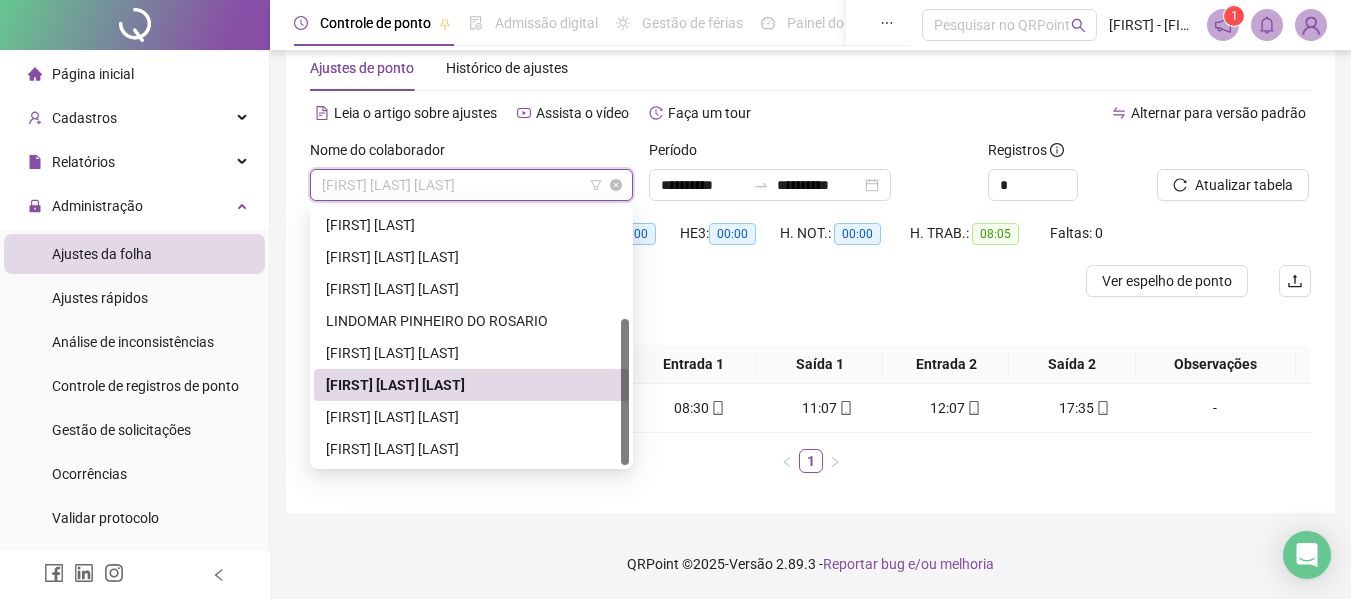click on "[FIRST] [LAST] [LAST]" at bounding box center [471, 185] 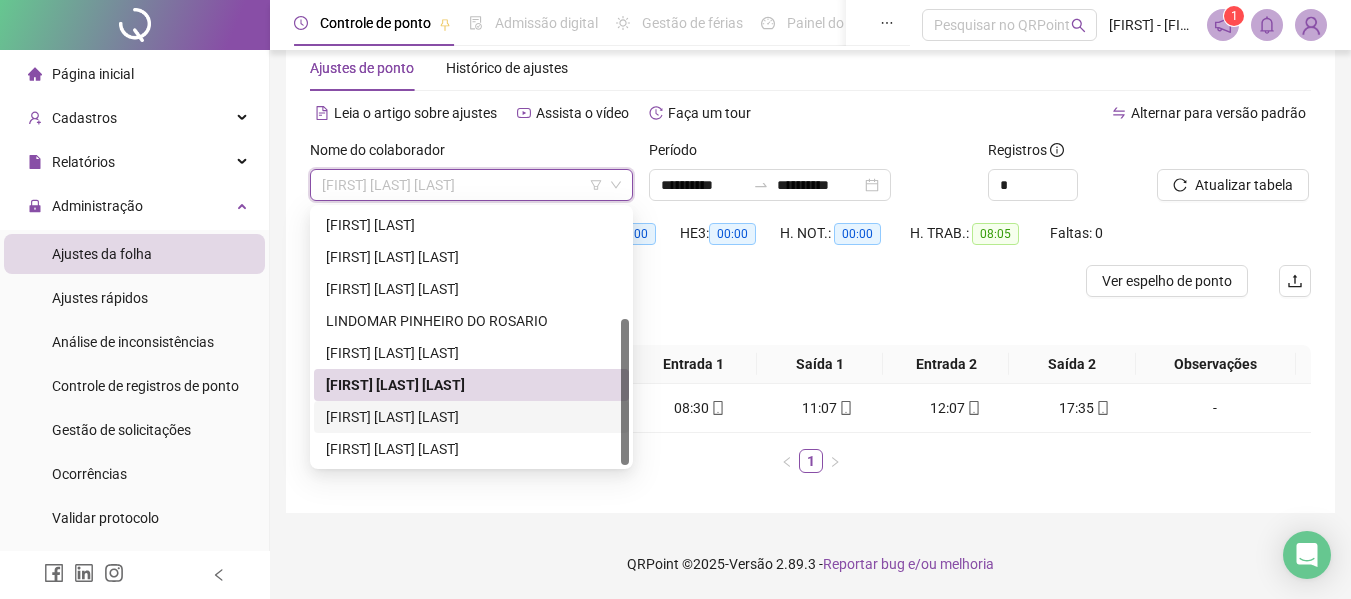 click on "[FIRST] [LAST] [LAST]" at bounding box center [471, 417] 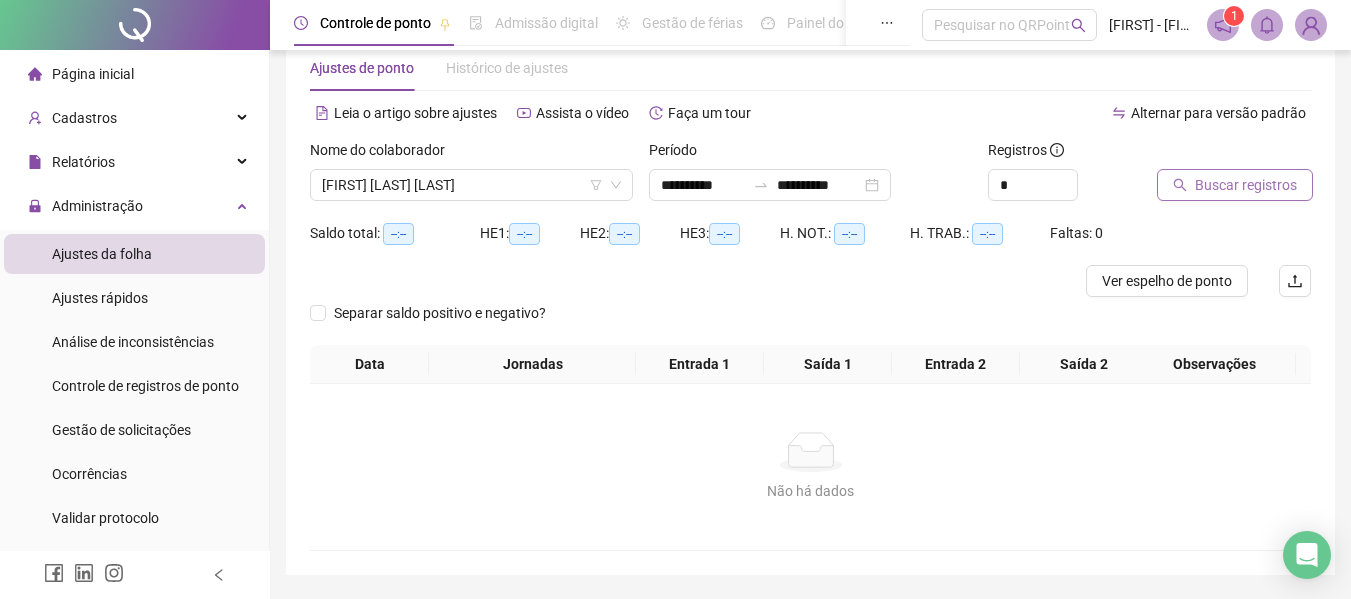 click on "Buscar registros" at bounding box center [1246, 185] 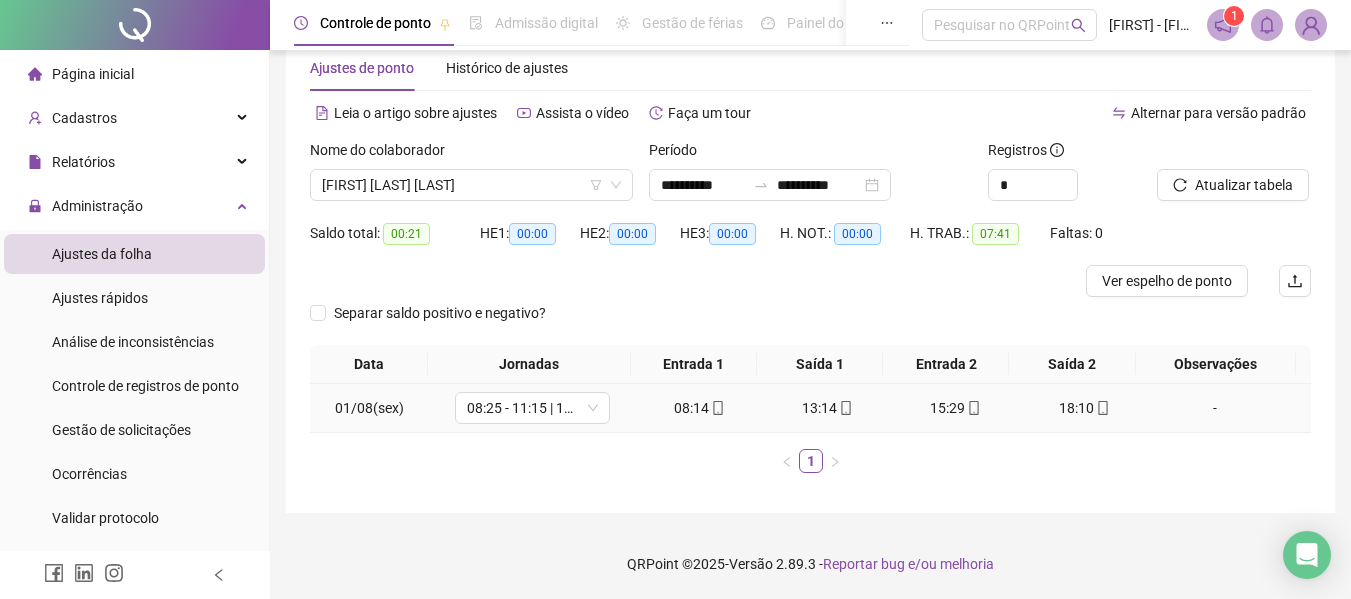 click on "08:14" at bounding box center [700, 408] 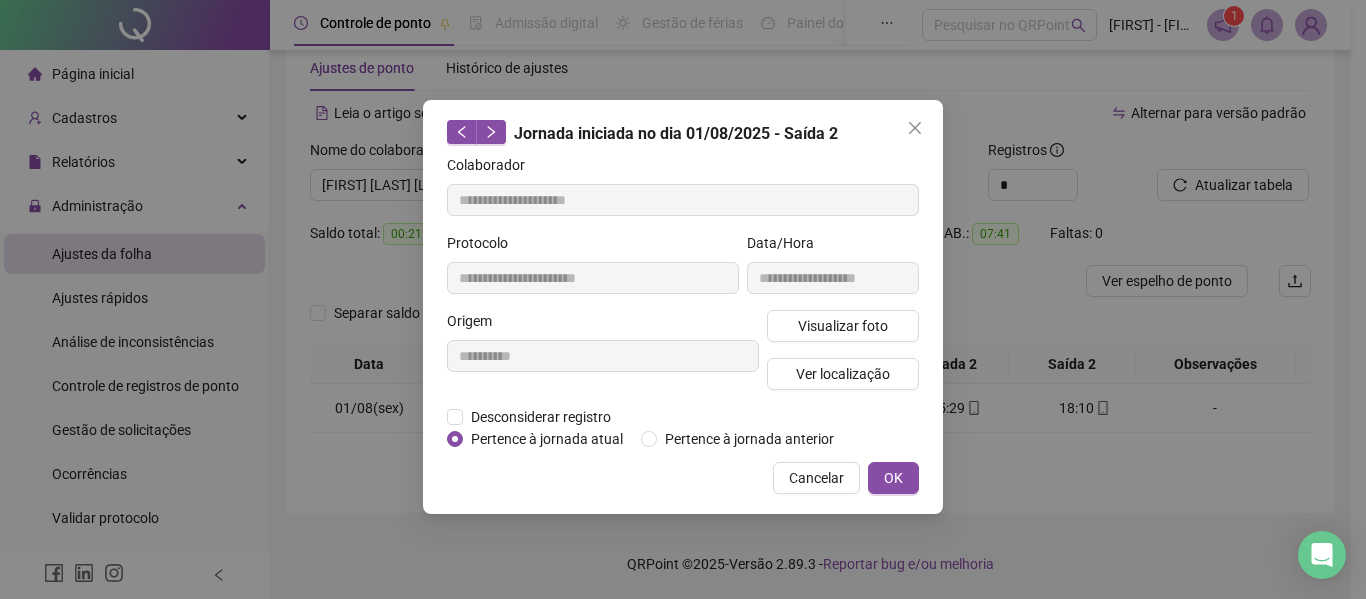 type on "**********" 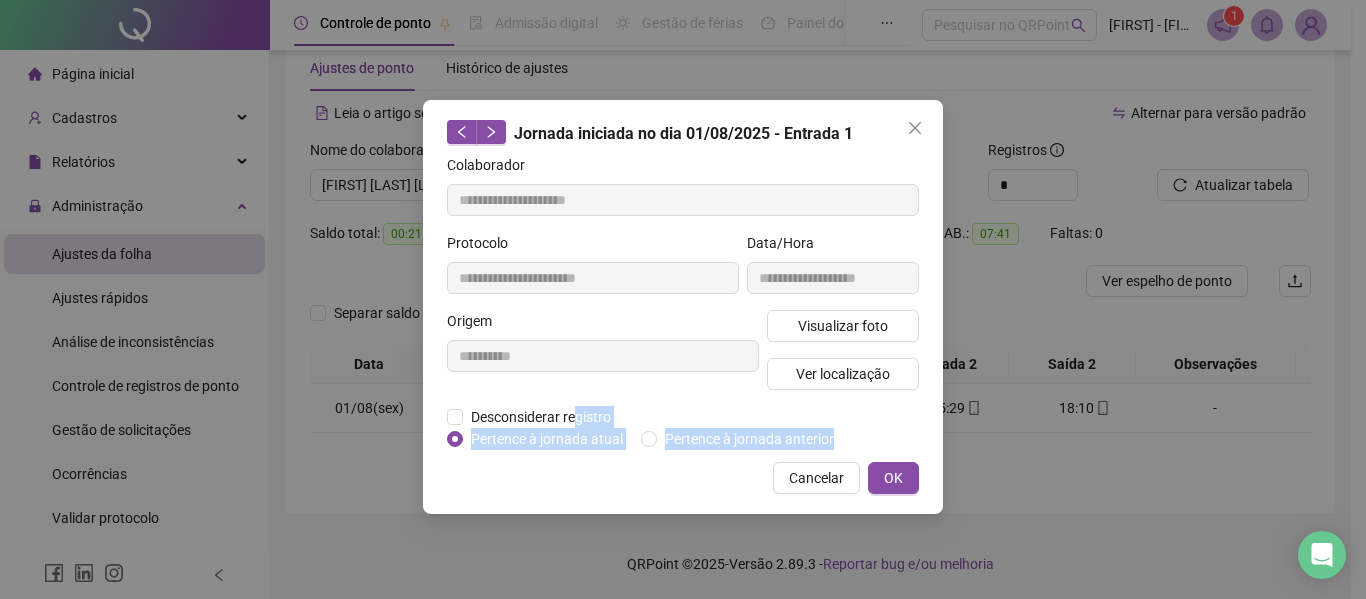 drag, startPoint x: 573, startPoint y: 419, endPoint x: 547, endPoint y: 458, distance: 46.872166 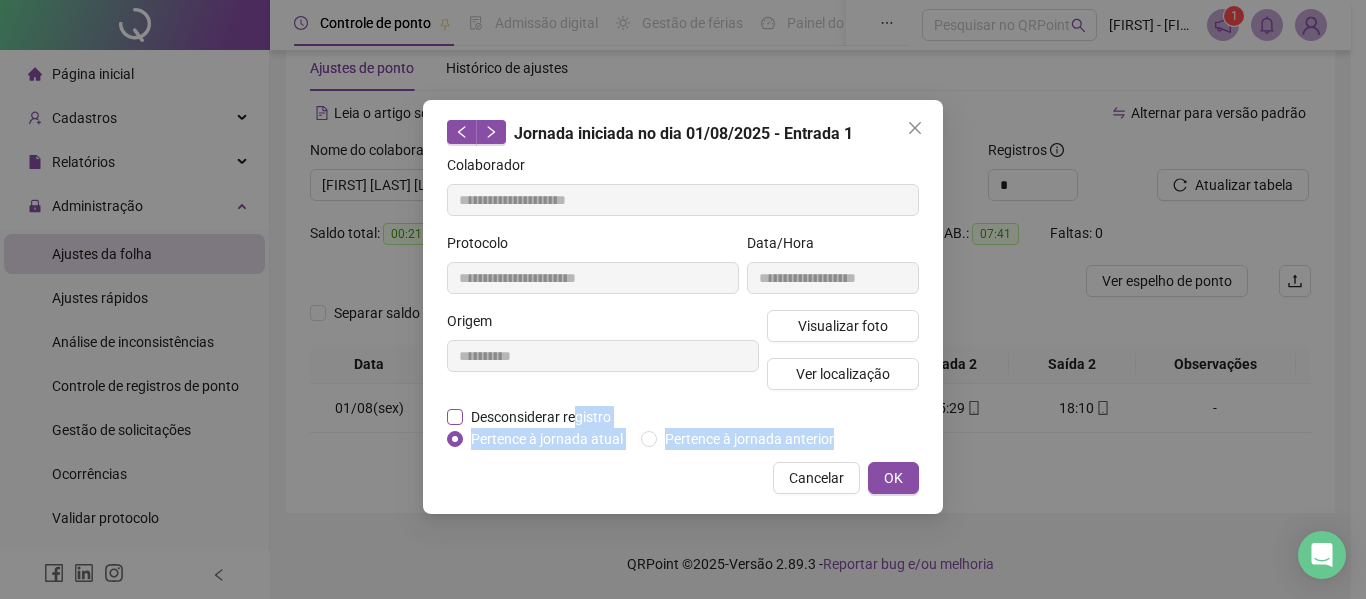 click on "Desconsiderar registro" at bounding box center [541, 417] 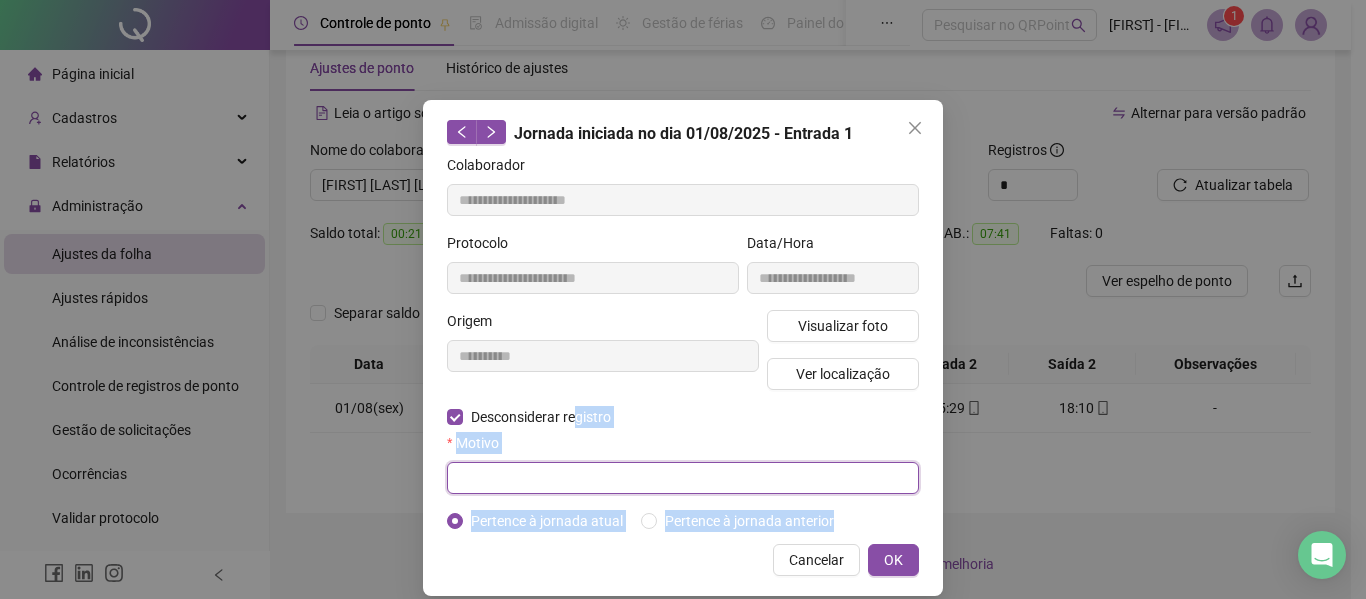 click at bounding box center (683, 478) 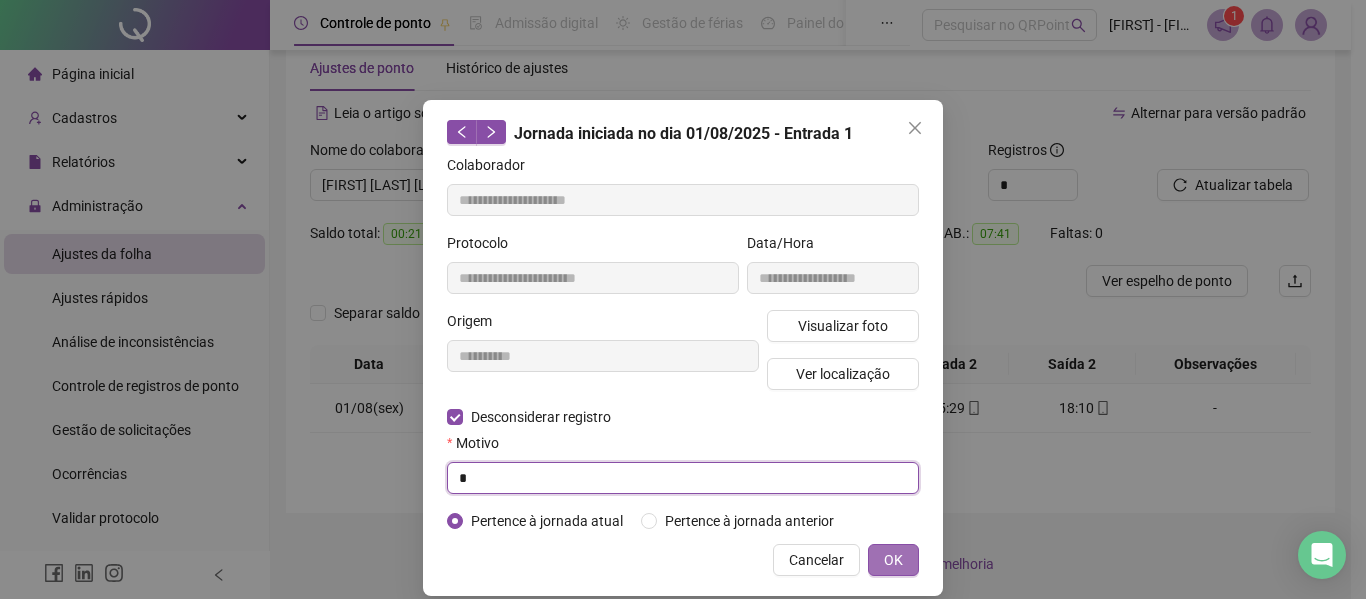 type on "*" 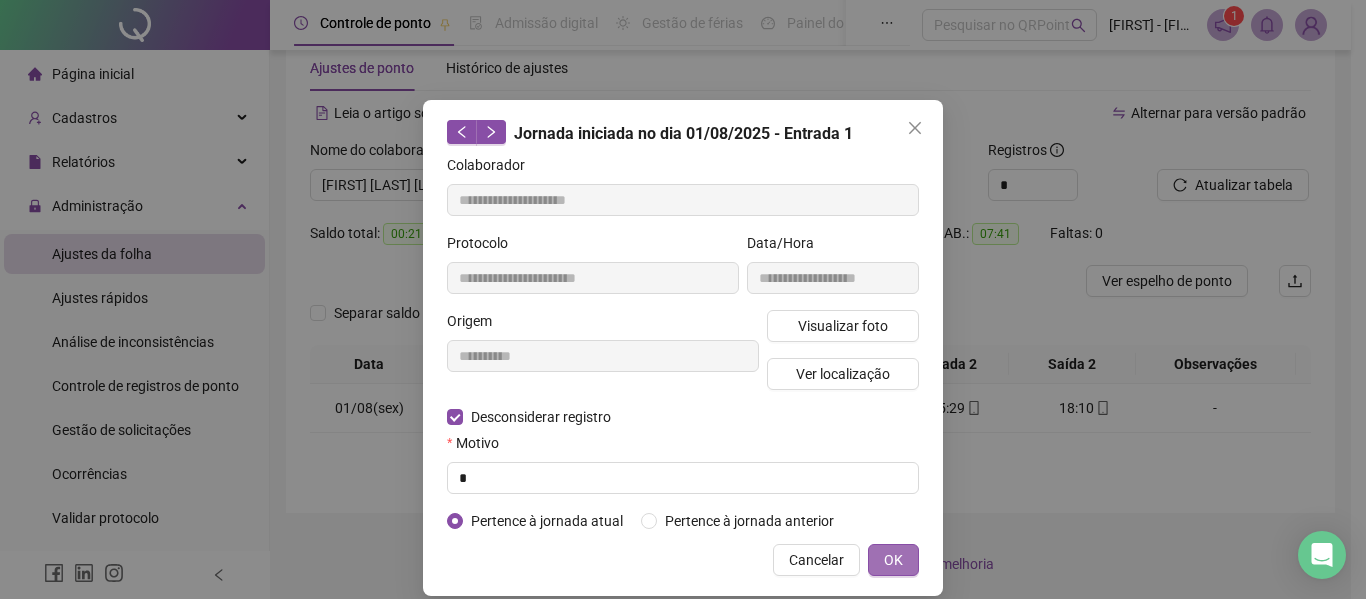 click on "OK" at bounding box center (893, 560) 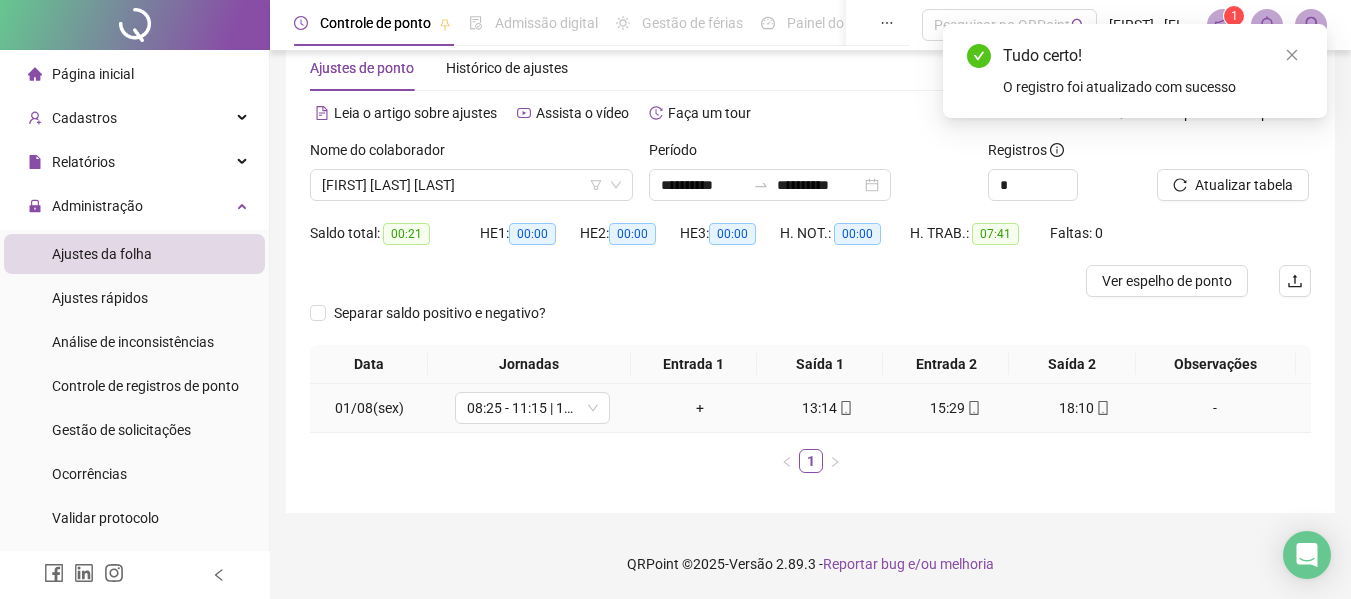 click on "+" at bounding box center [700, 408] 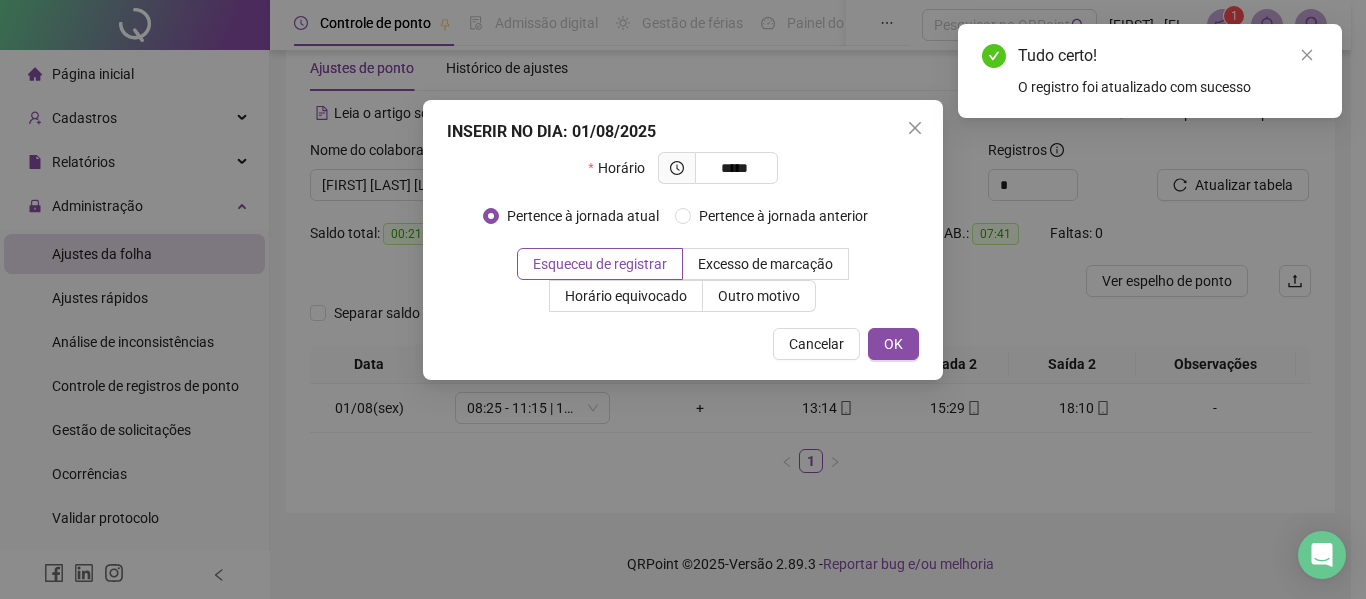type on "*****" 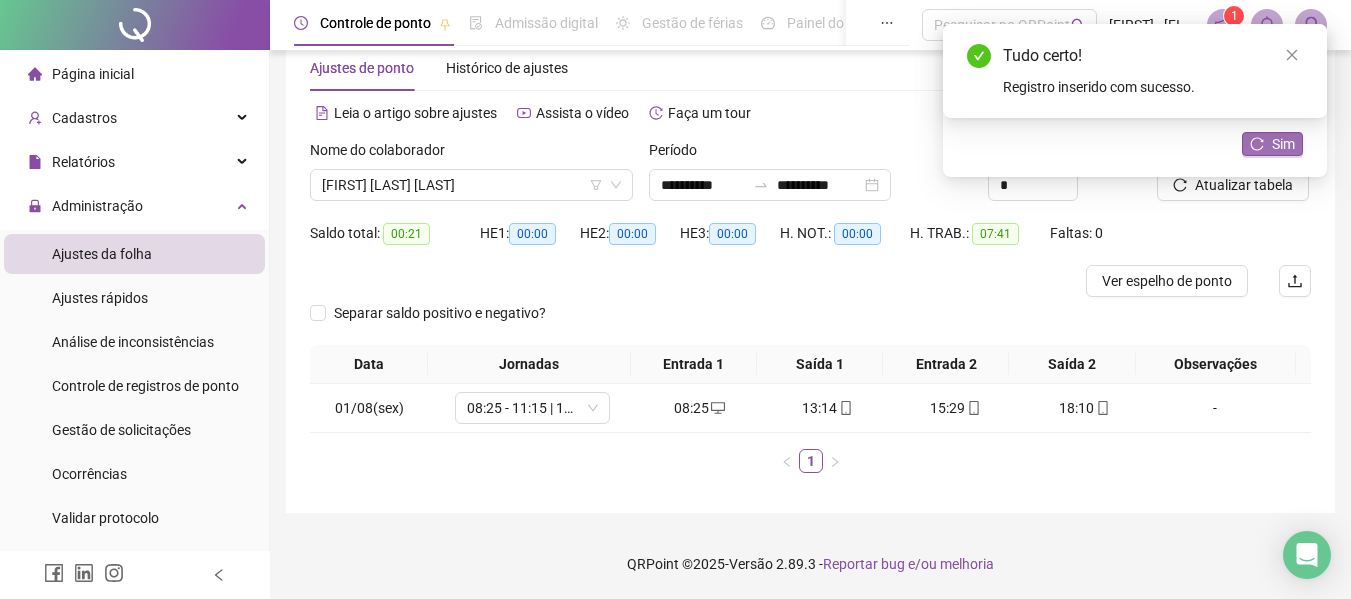 click on "Sim" at bounding box center [1283, 144] 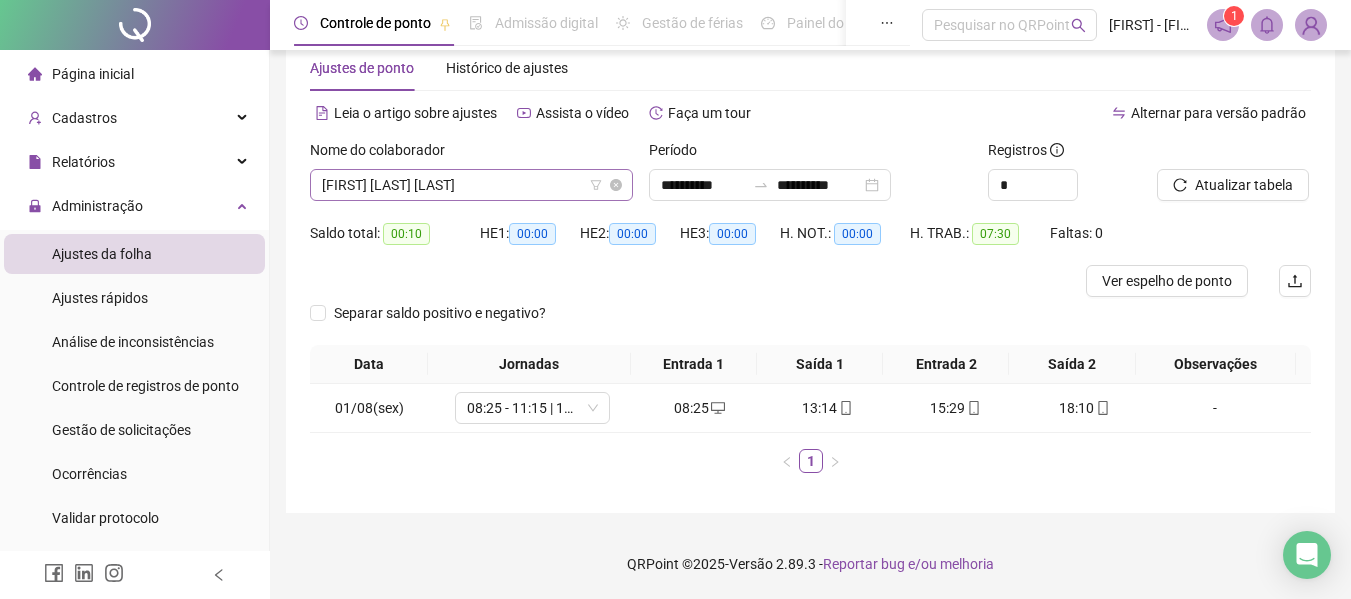 click on "Nome do colaborador [FIRST] [LAST] [LAST]" at bounding box center (471, 170) 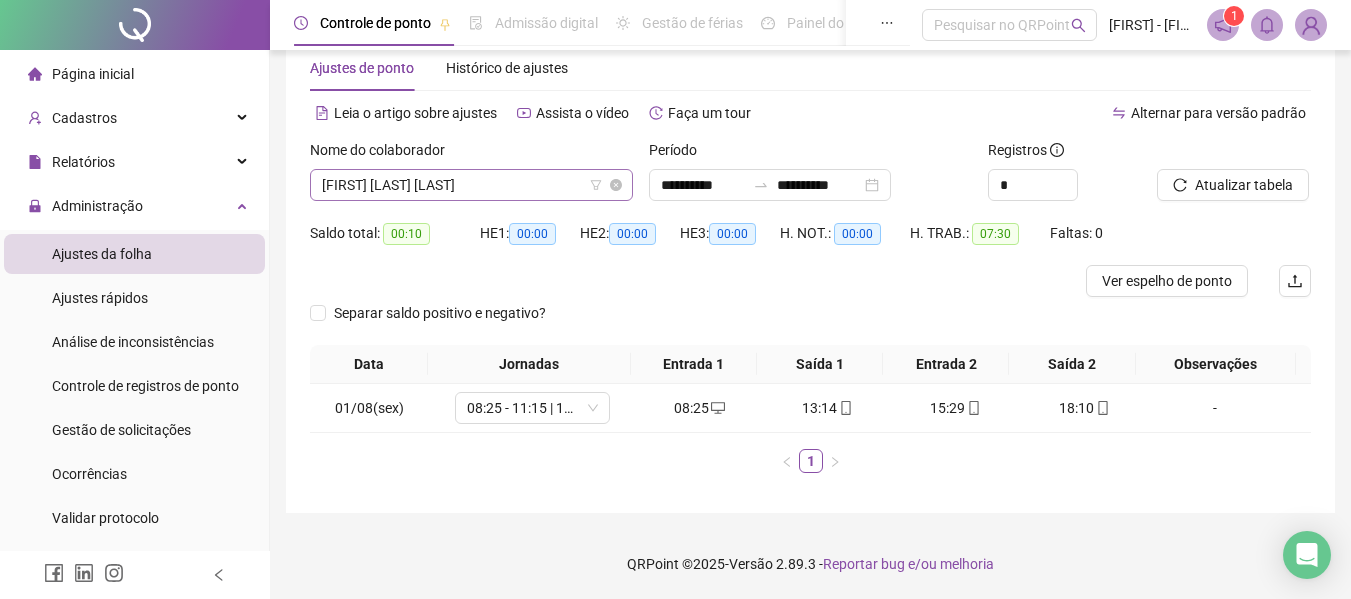 click on "[FIRST] [LAST] [LAST]" at bounding box center [471, 185] 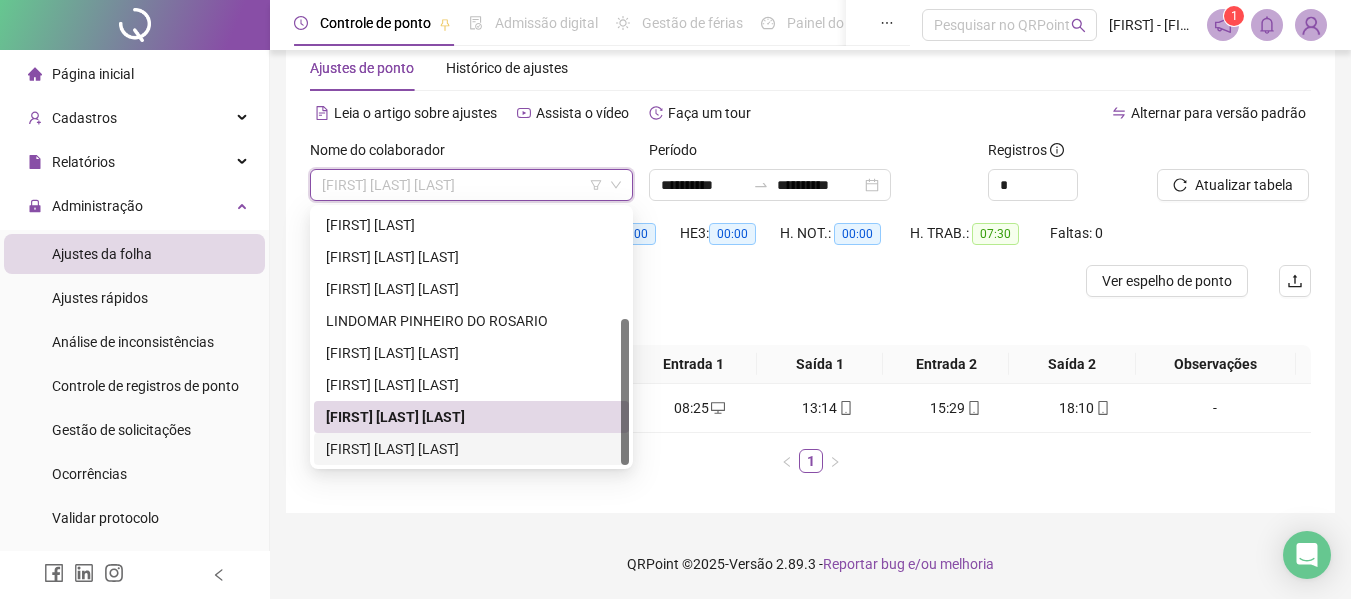 click on "[FIRST] [LAST] [LAST]" at bounding box center (471, 449) 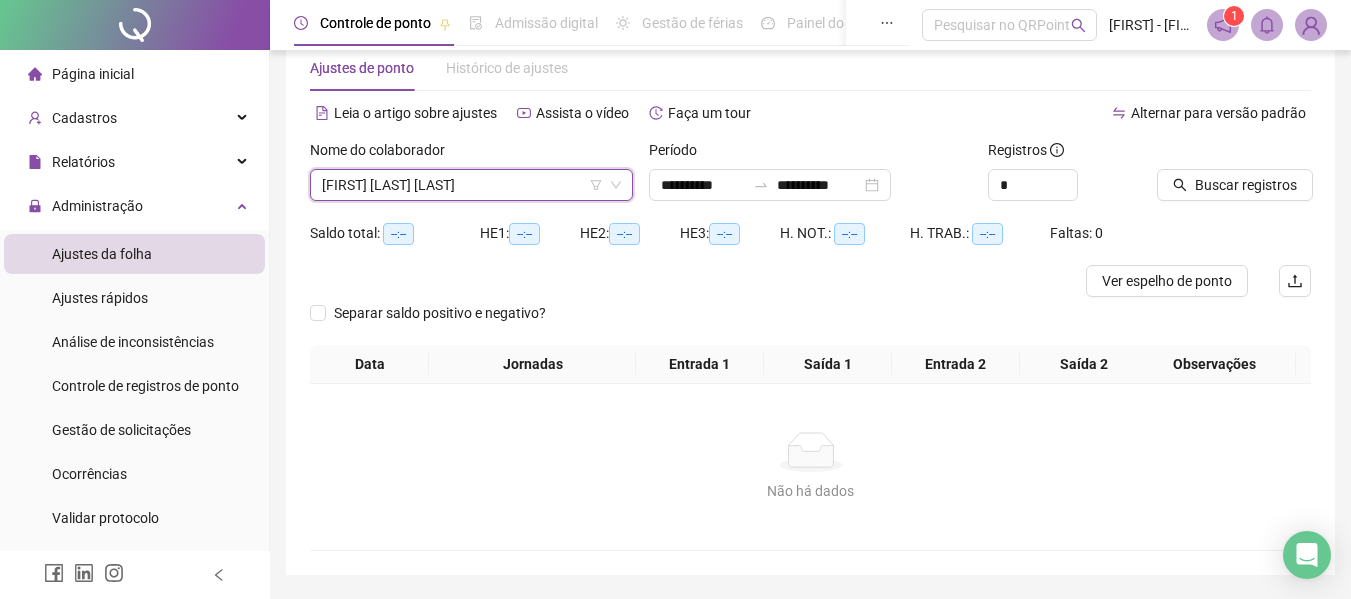 drag, startPoint x: 1188, startPoint y: 168, endPoint x: 1187, endPoint y: 189, distance: 21.023796 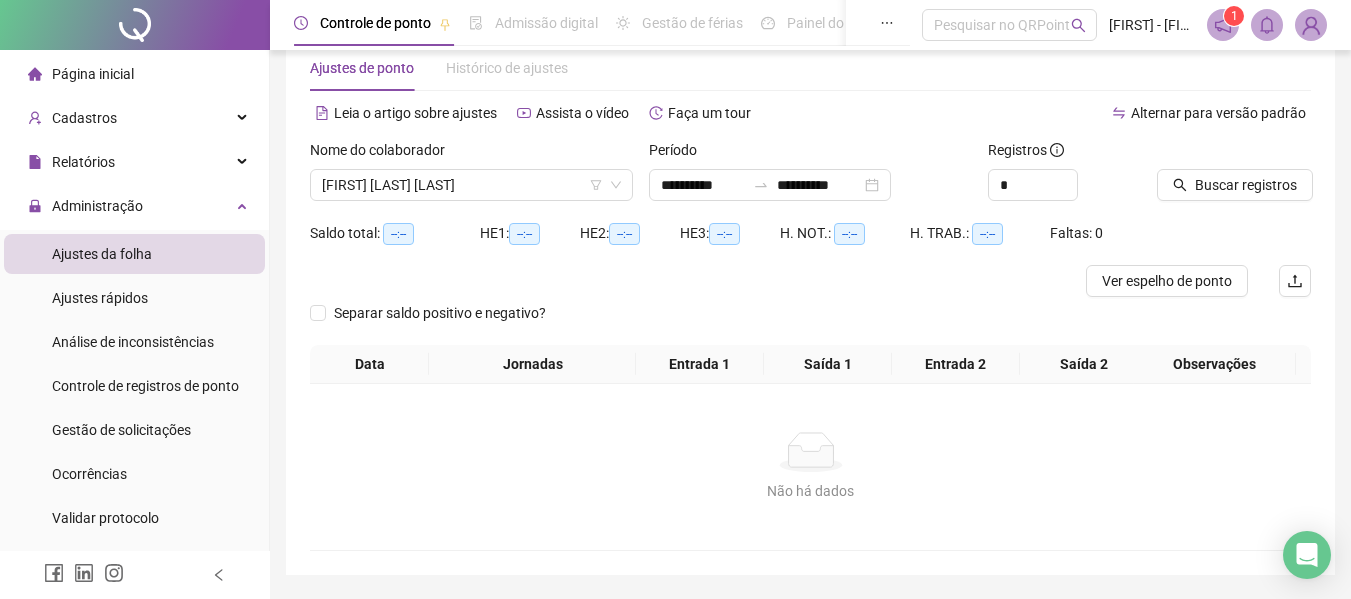 click on "Buscar registros" at bounding box center [1235, 185] 